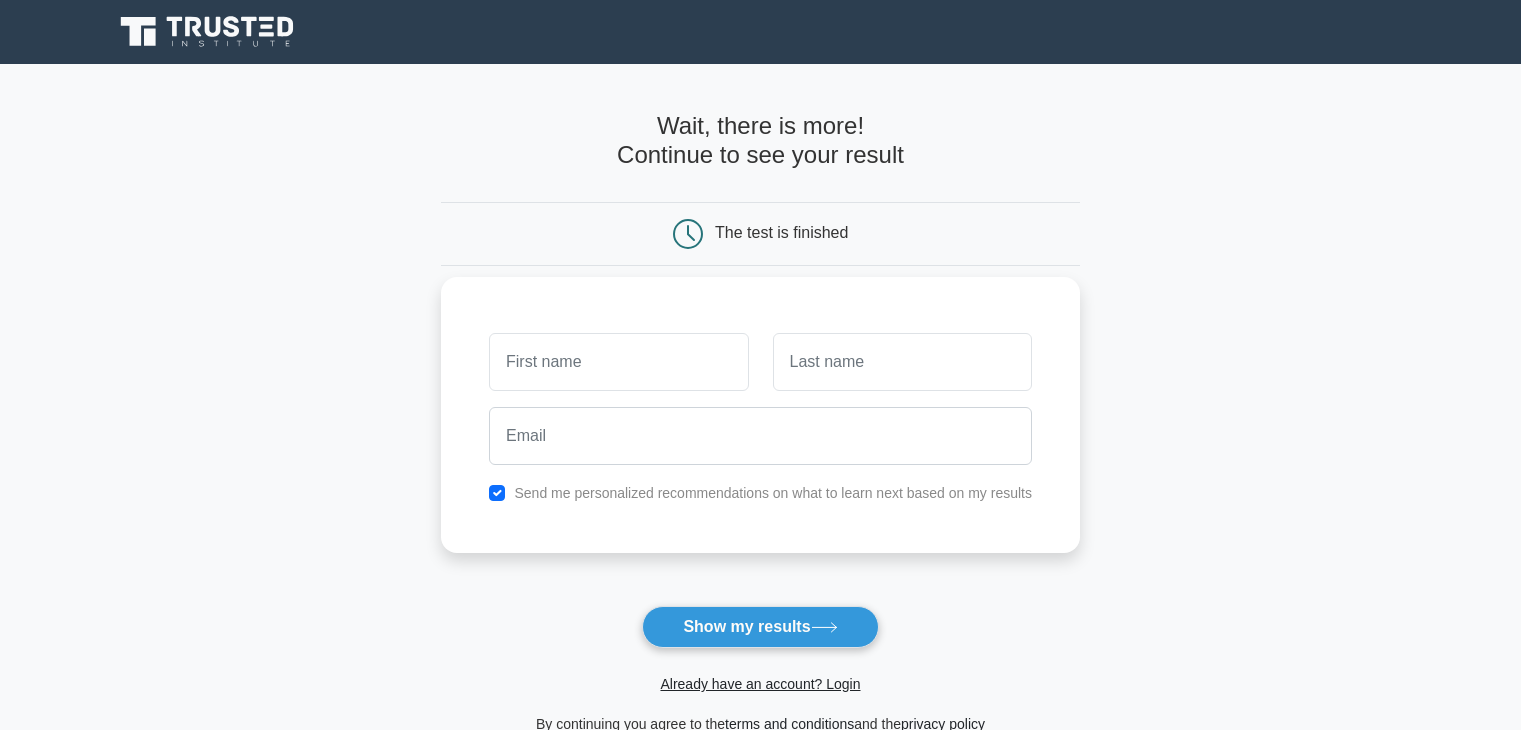 scroll, scrollTop: 0, scrollLeft: 0, axis: both 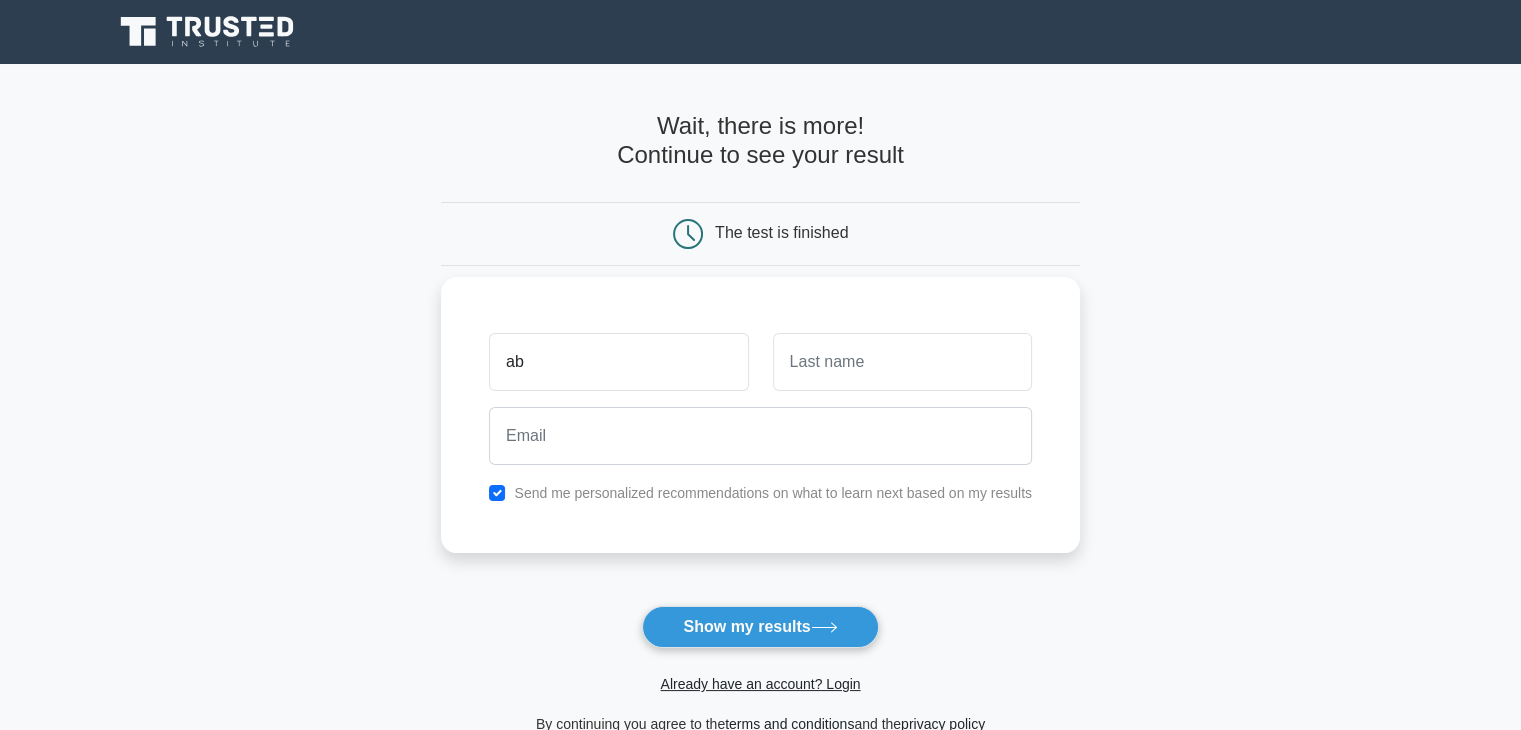 type on "Abdullah" 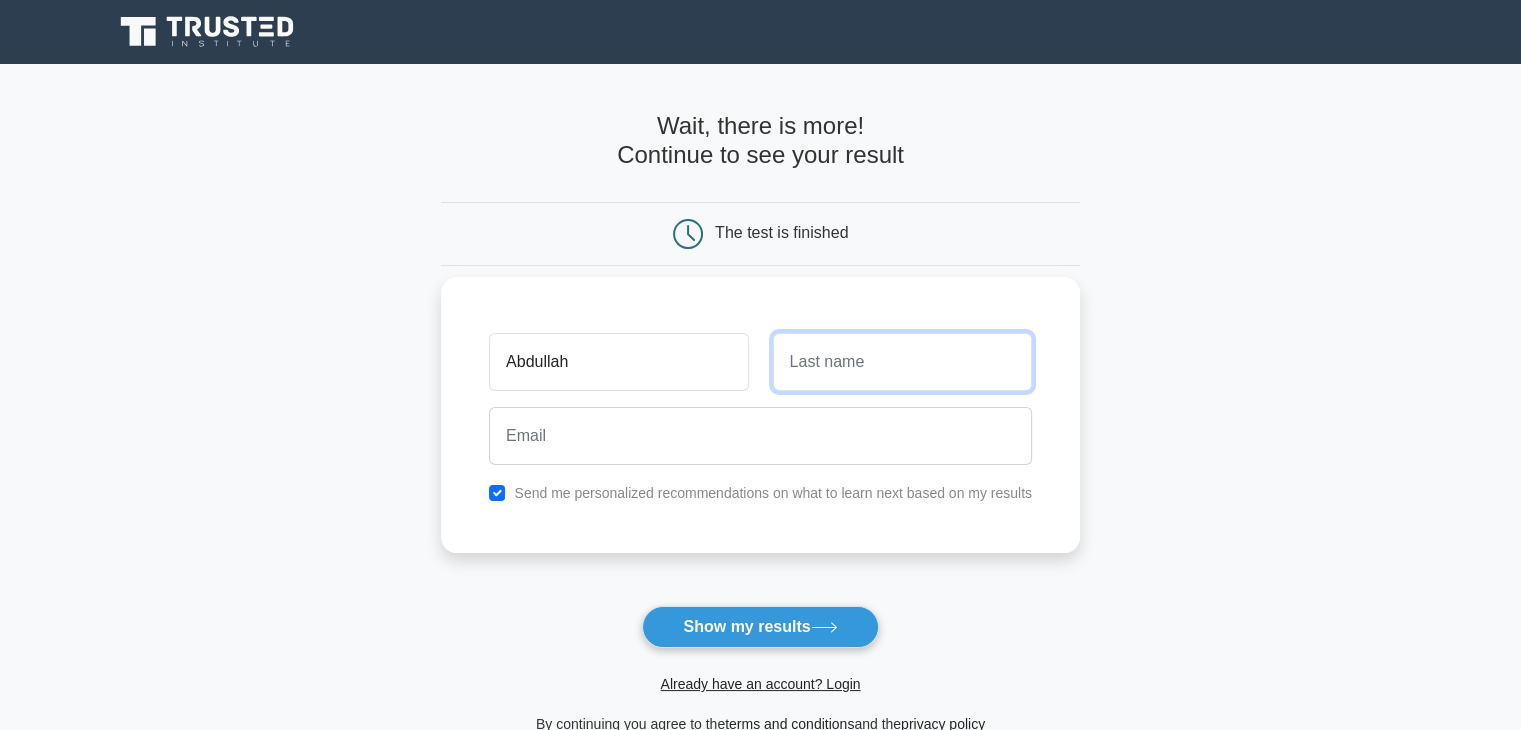click at bounding box center [902, 362] 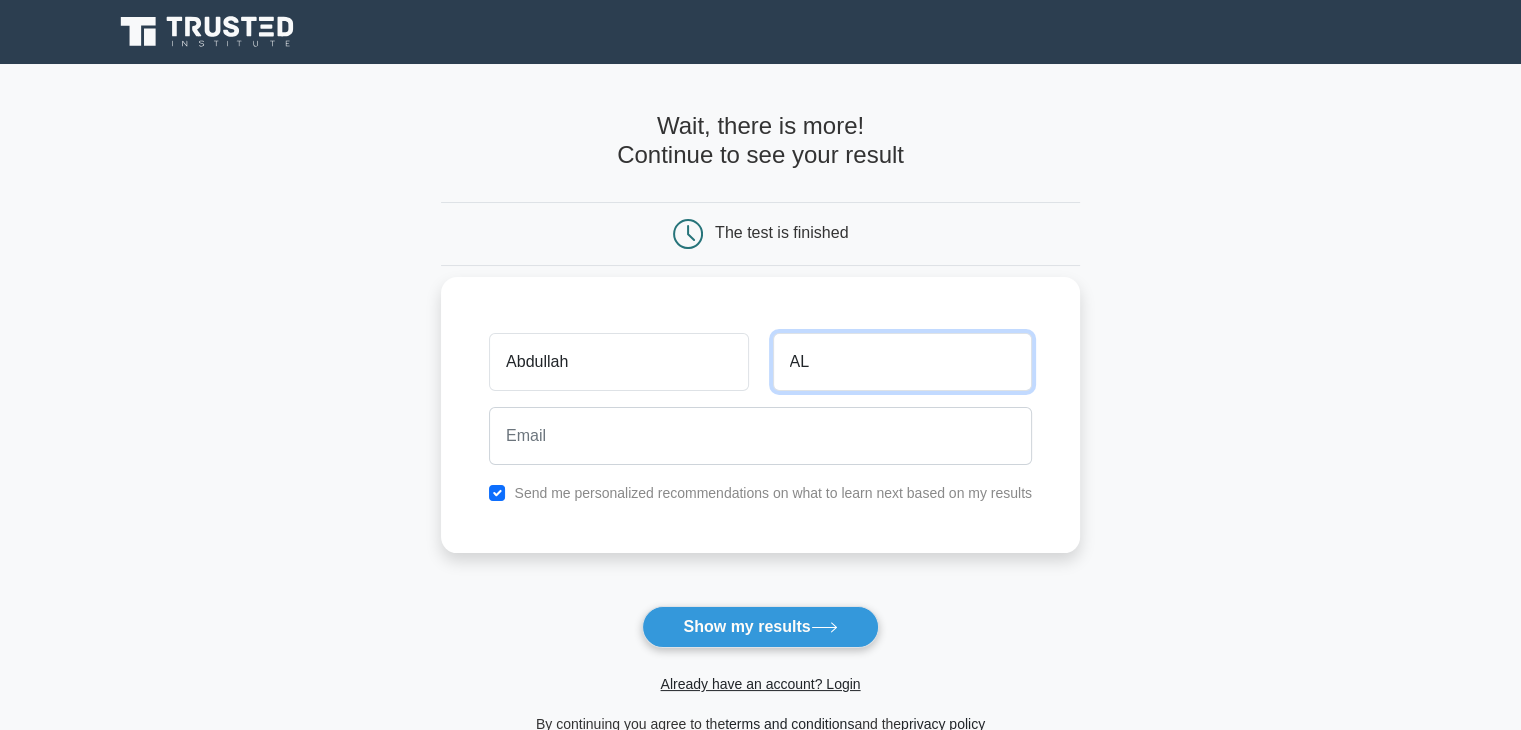 type on "AL" 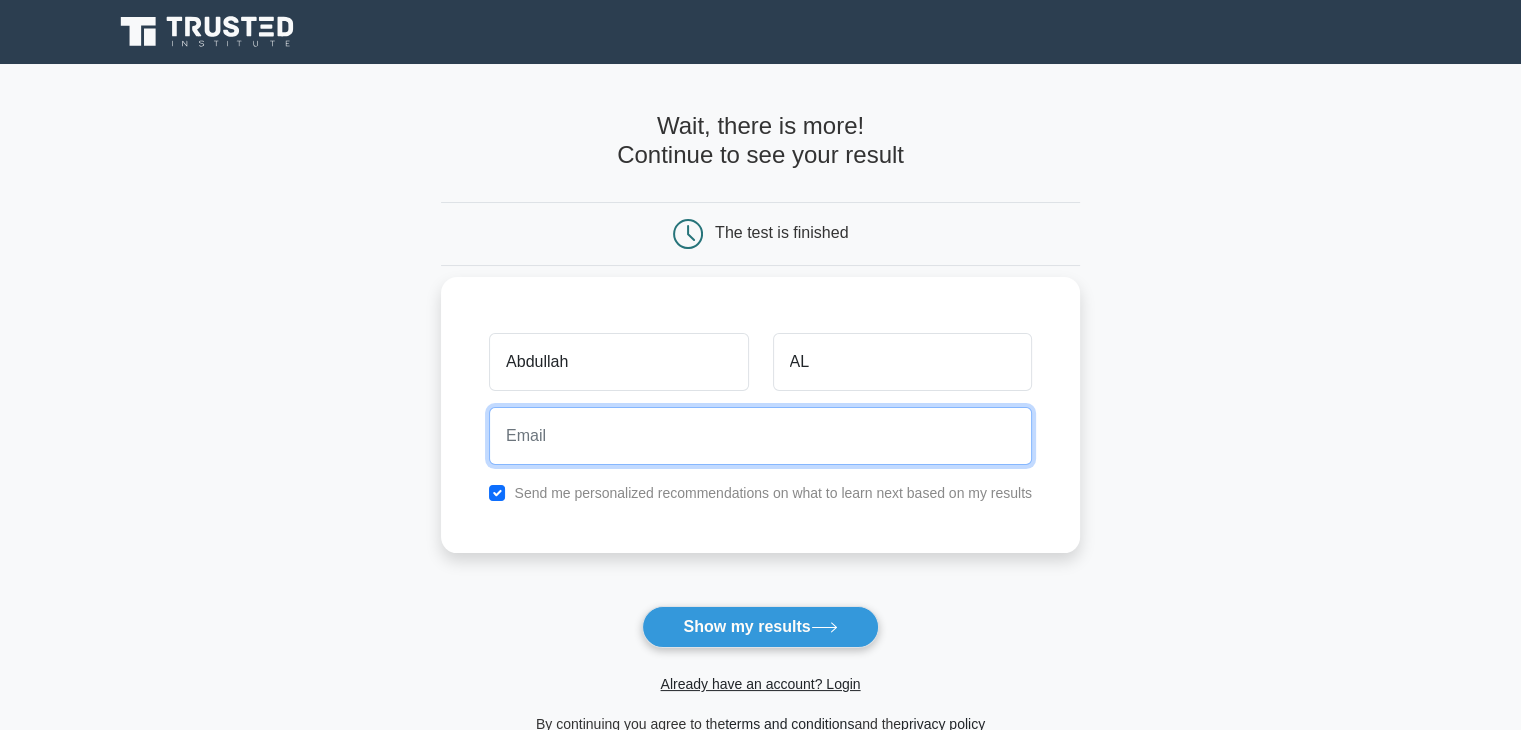 click at bounding box center (760, 436) 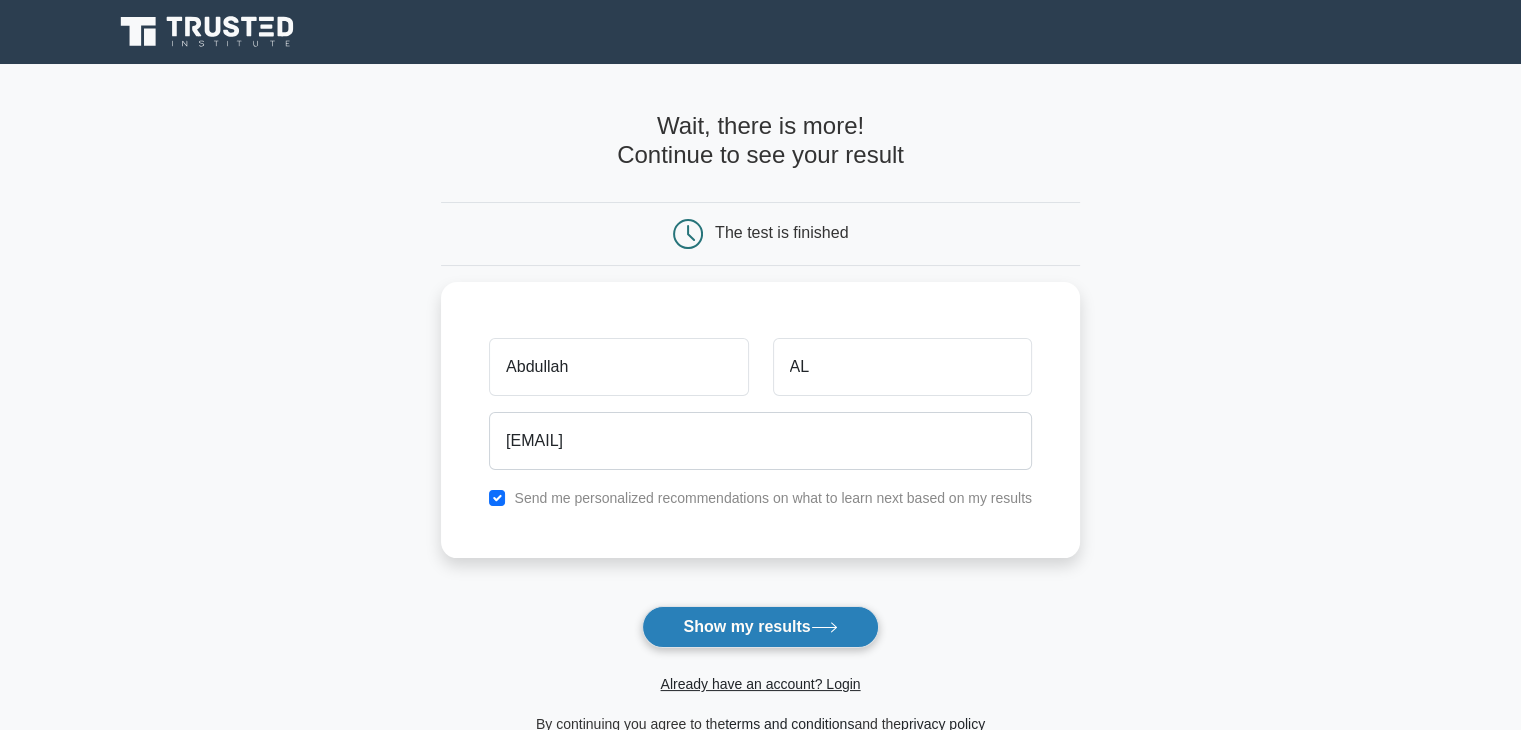 click on "Show my results" at bounding box center [760, 627] 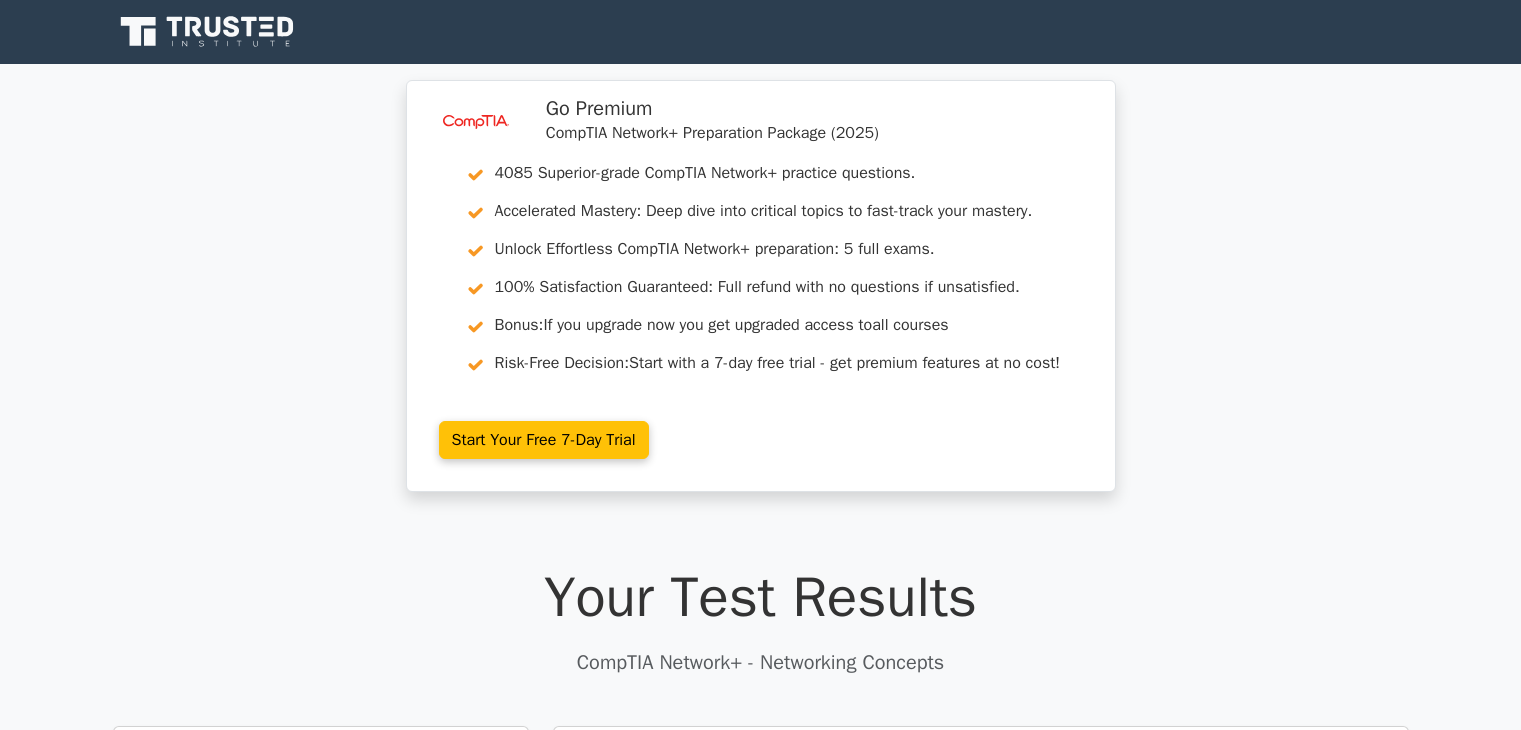 scroll, scrollTop: 0, scrollLeft: 0, axis: both 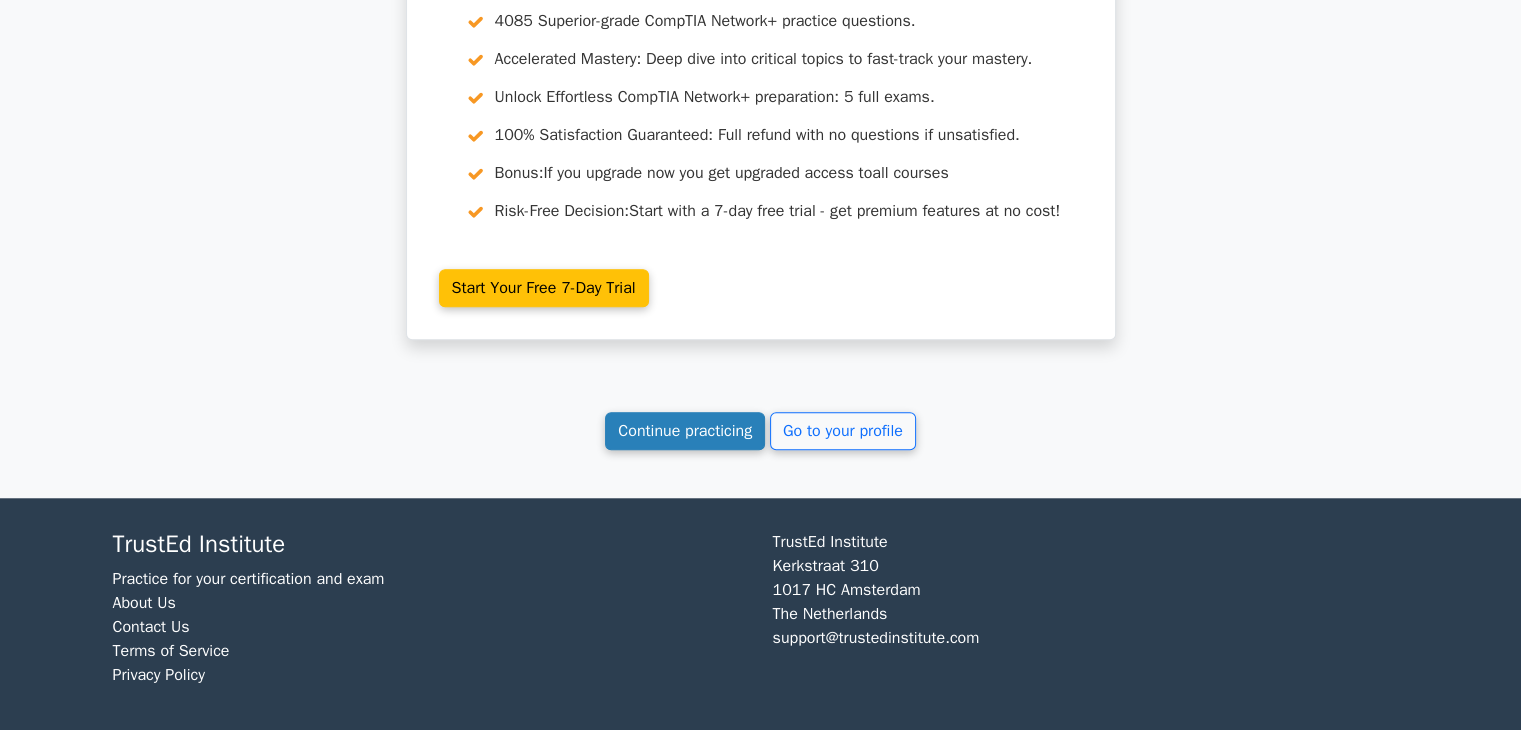 click on "Continue practicing" at bounding box center (685, 431) 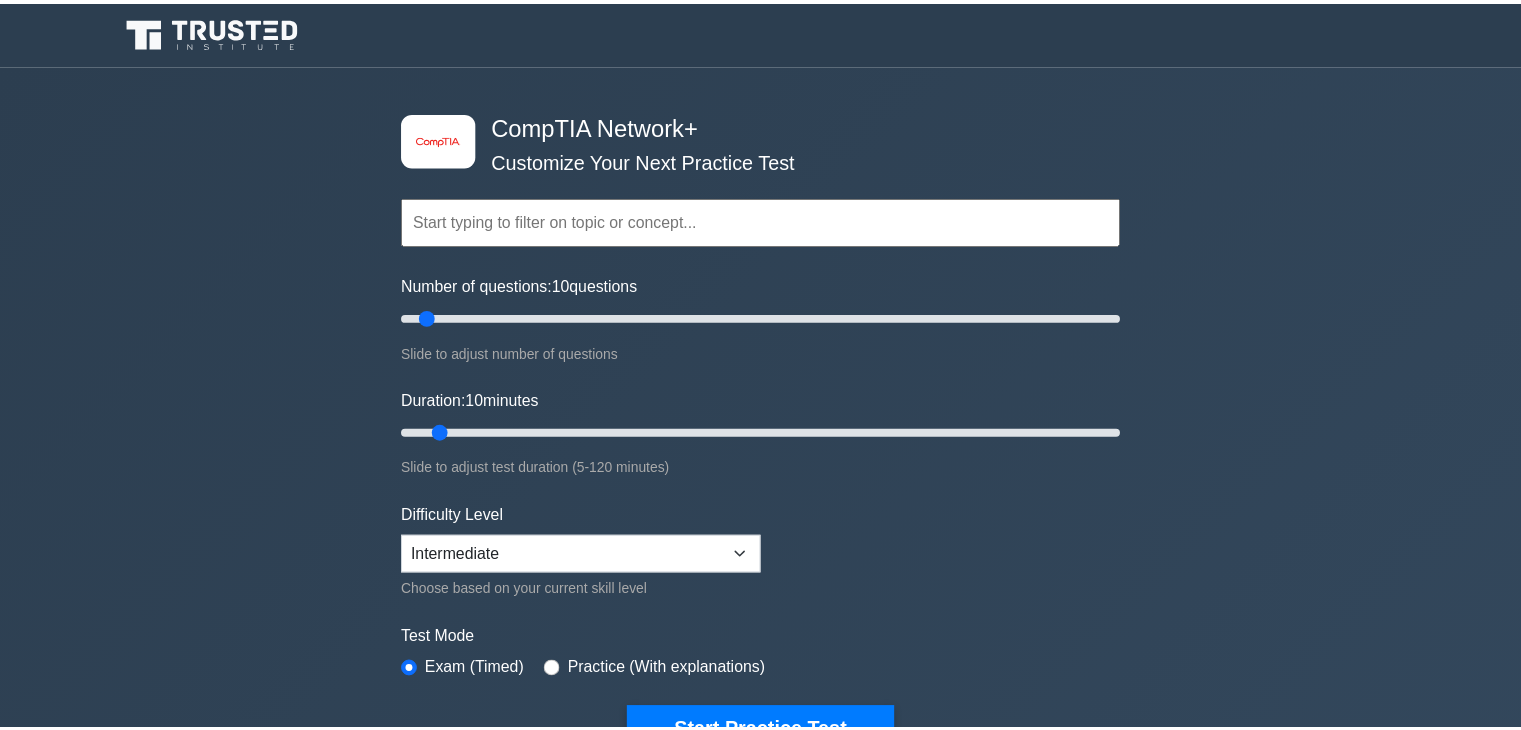 scroll, scrollTop: 0, scrollLeft: 0, axis: both 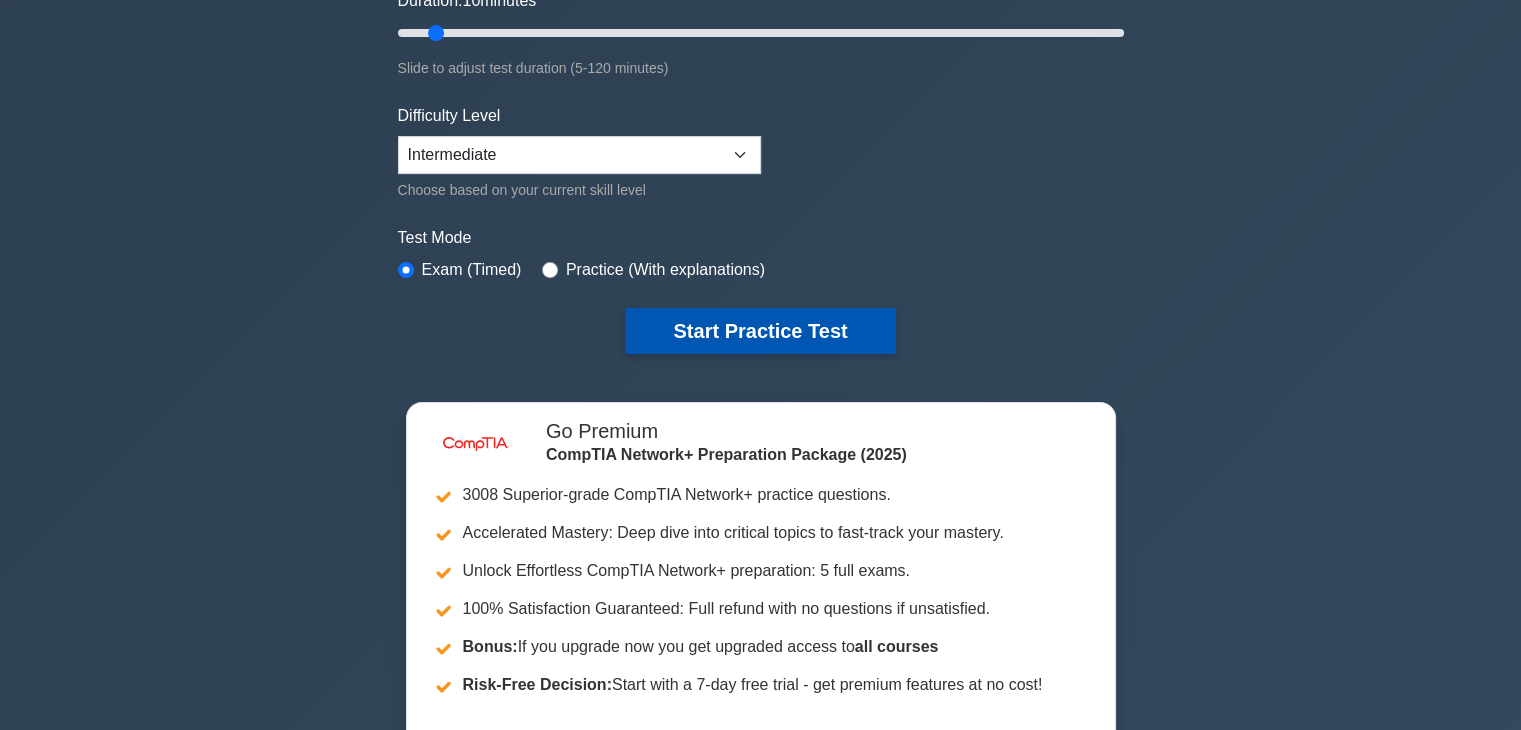 click on "Start Practice Test" at bounding box center [760, 331] 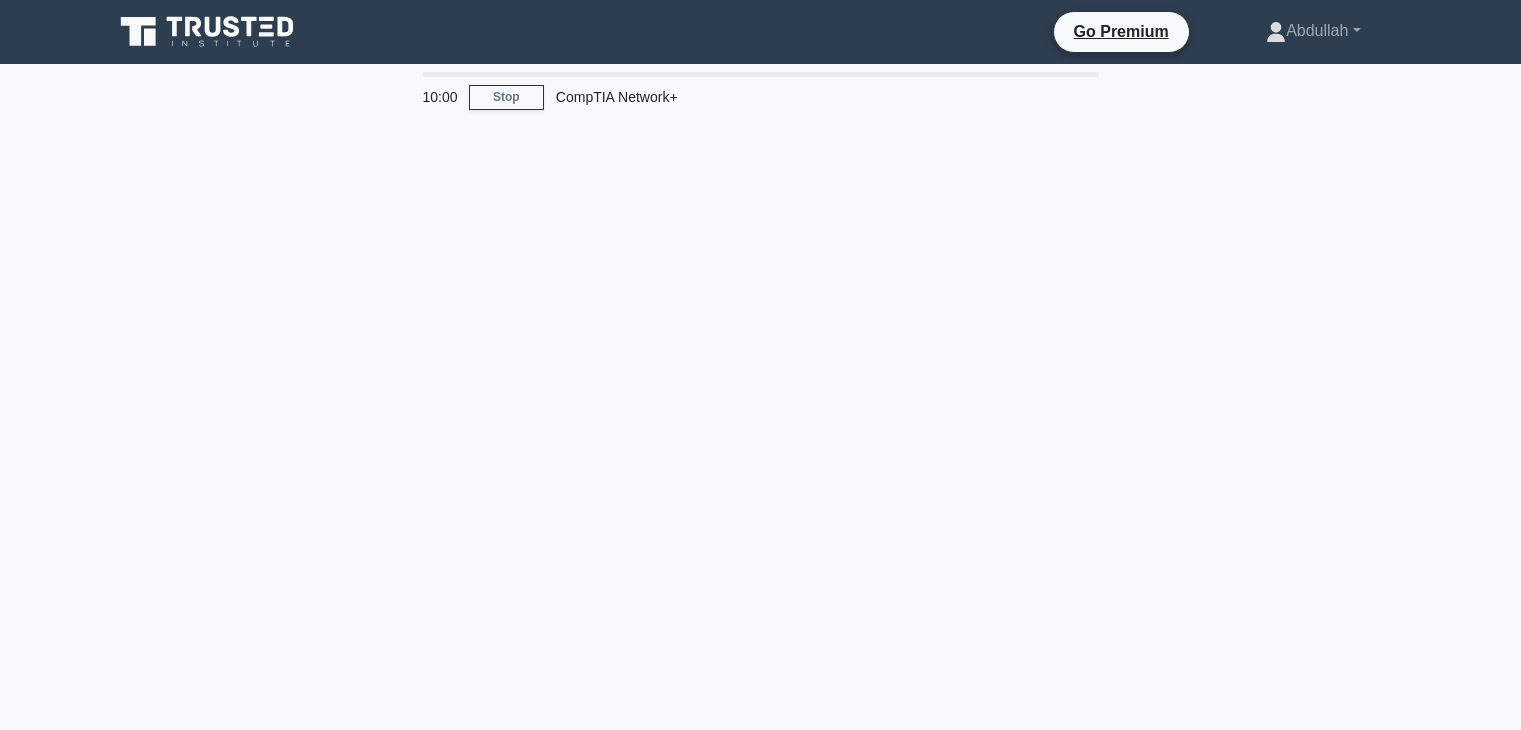 scroll, scrollTop: 0, scrollLeft: 0, axis: both 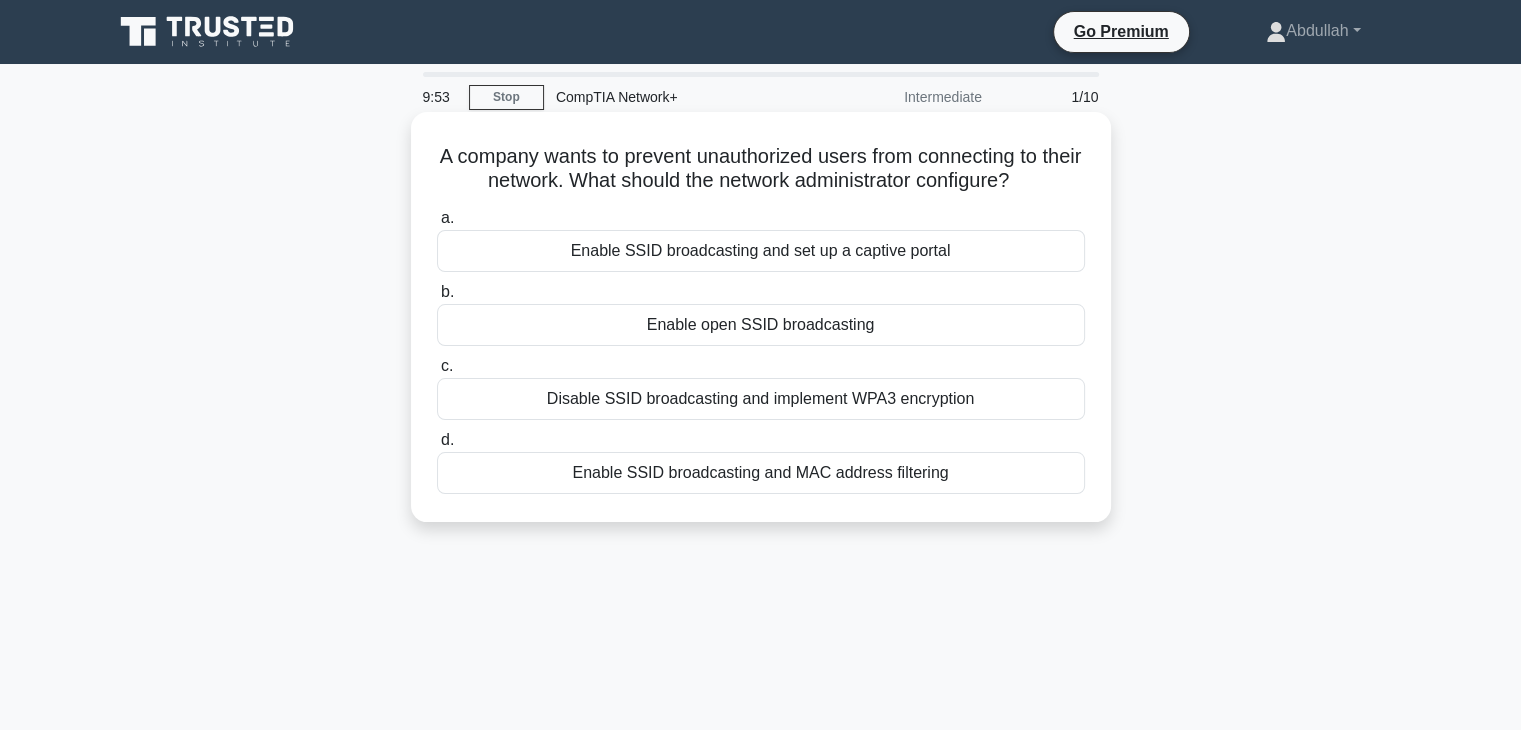 click on "Enable SSID broadcasting and set up a captive portal" at bounding box center (761, 251) 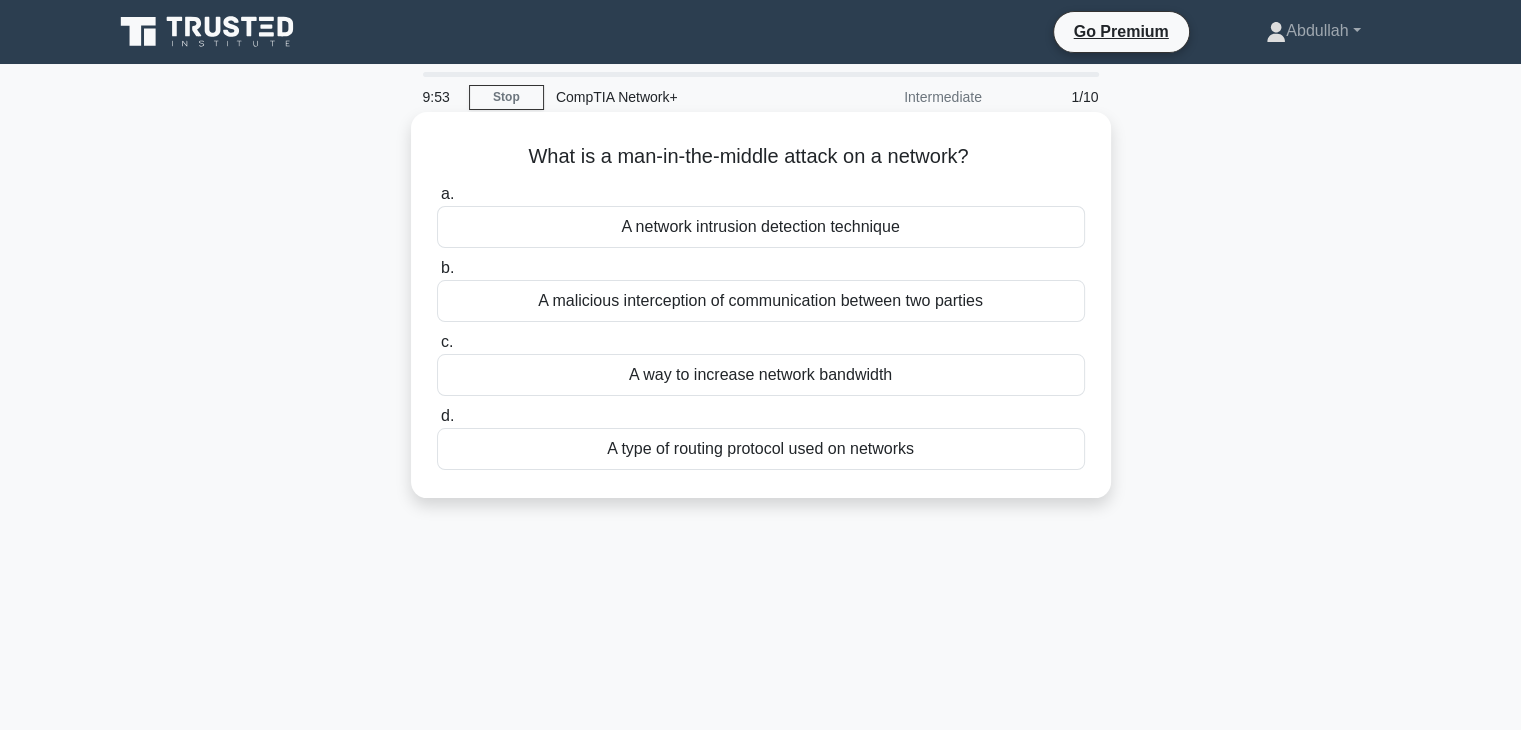 click on "b.
A malicious interception of communication between two parties" at bounding box center (761, 289) 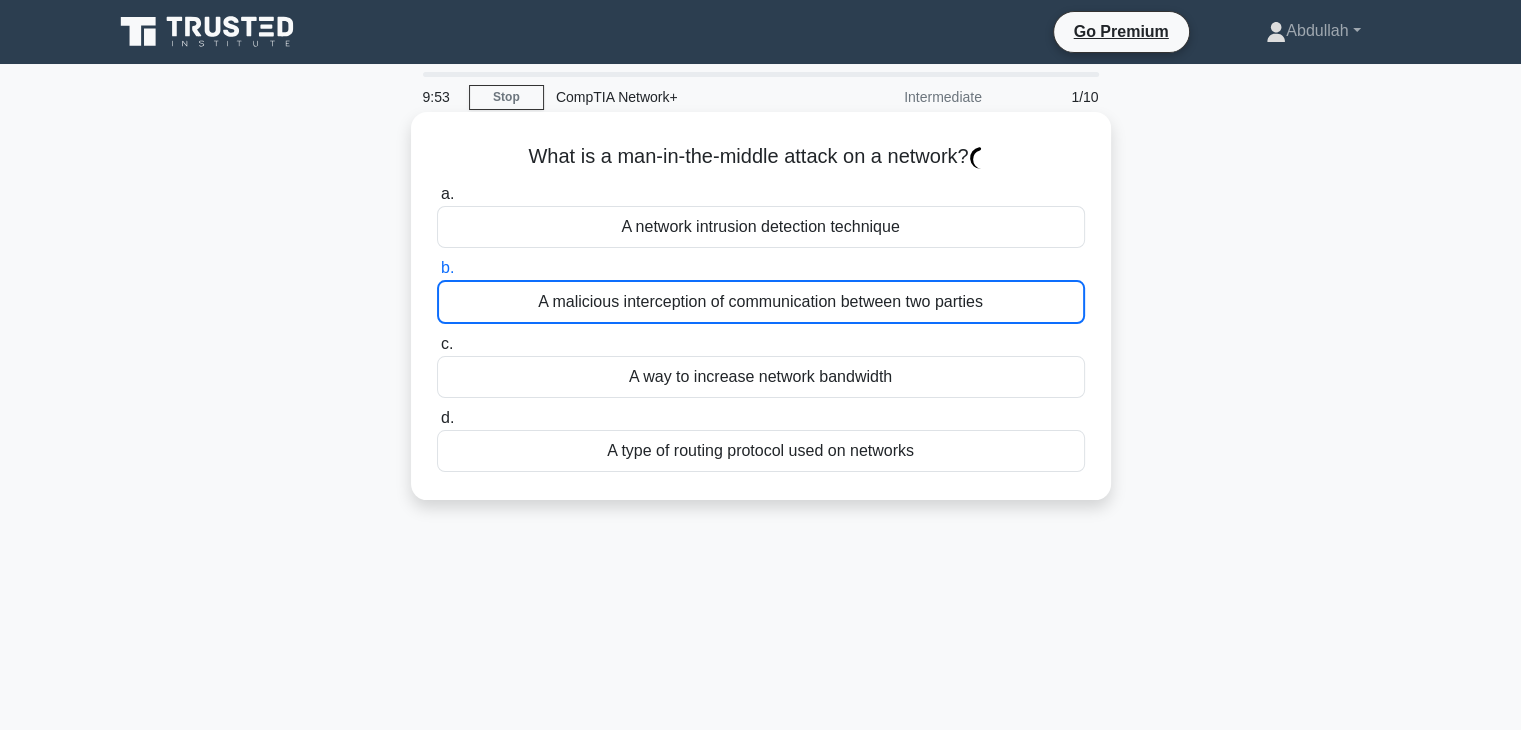 drag, startPoint x: 766, startPoint y: 263, endPoint x: 777, endPoint y: 243, distance: 22.825424 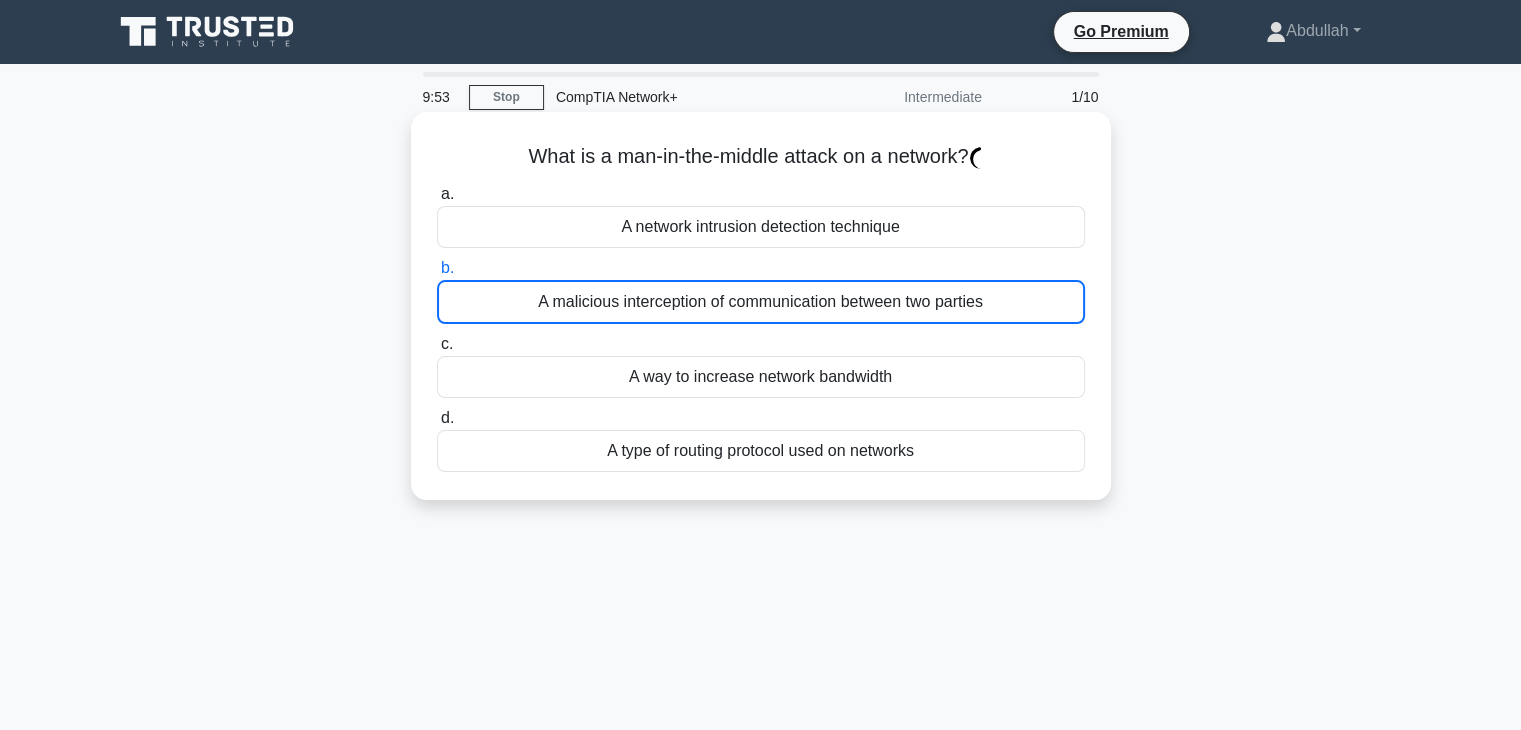 click on "b.
A malicious interception of communication between two parties" at bounding box center (761, 290) 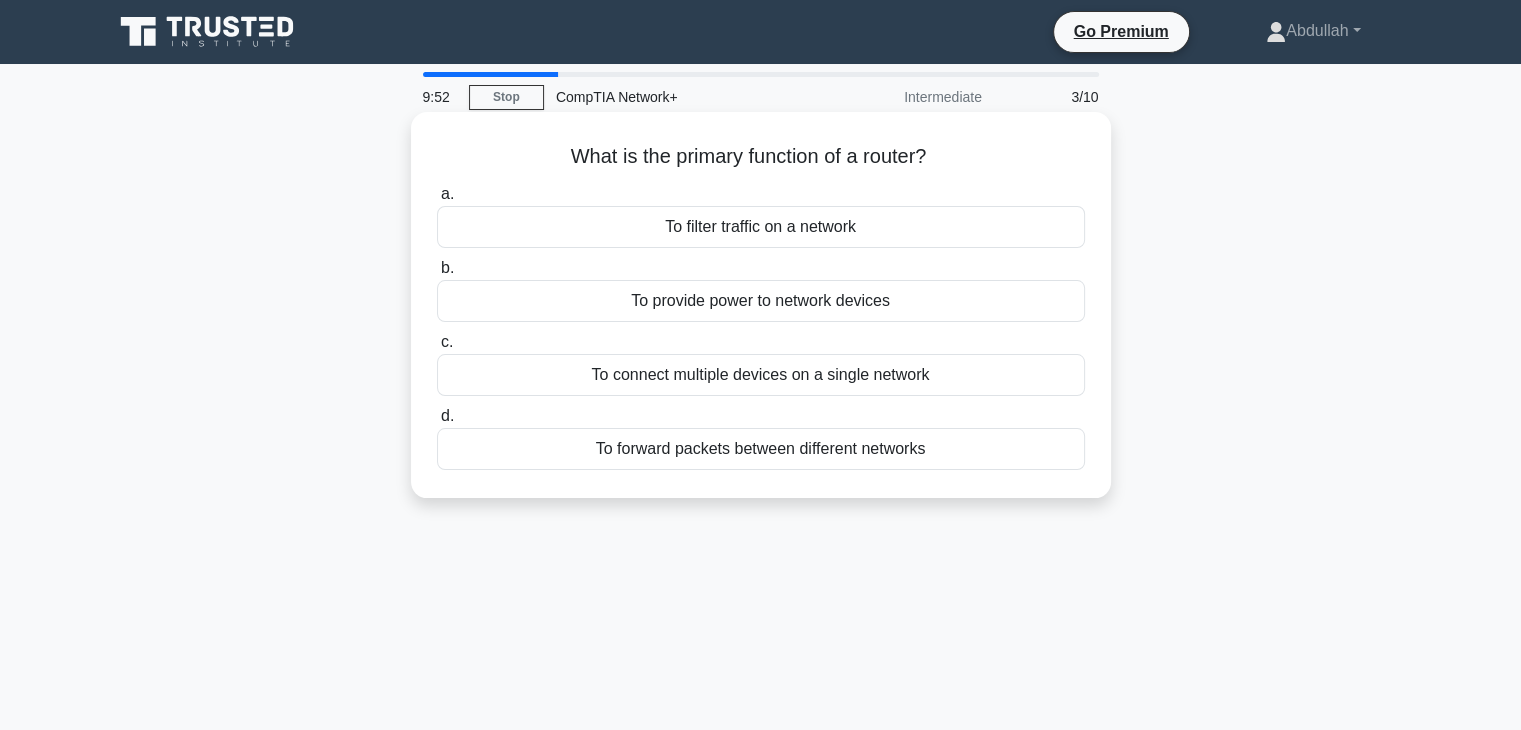click on "To filter traffic on a network" at bounding box center [761, 227] 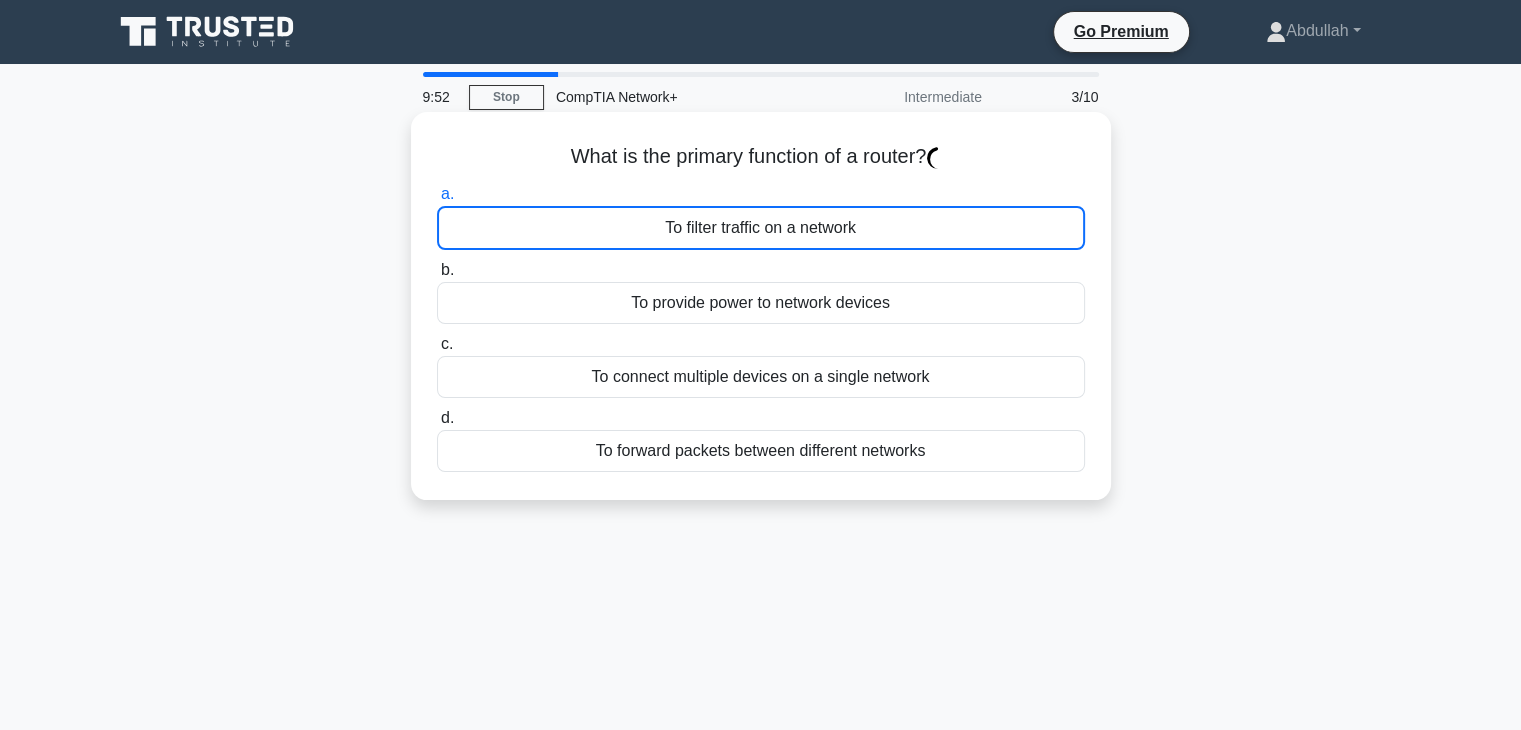 click on "To filter traffic on a network" at bounding box center (761, 228) 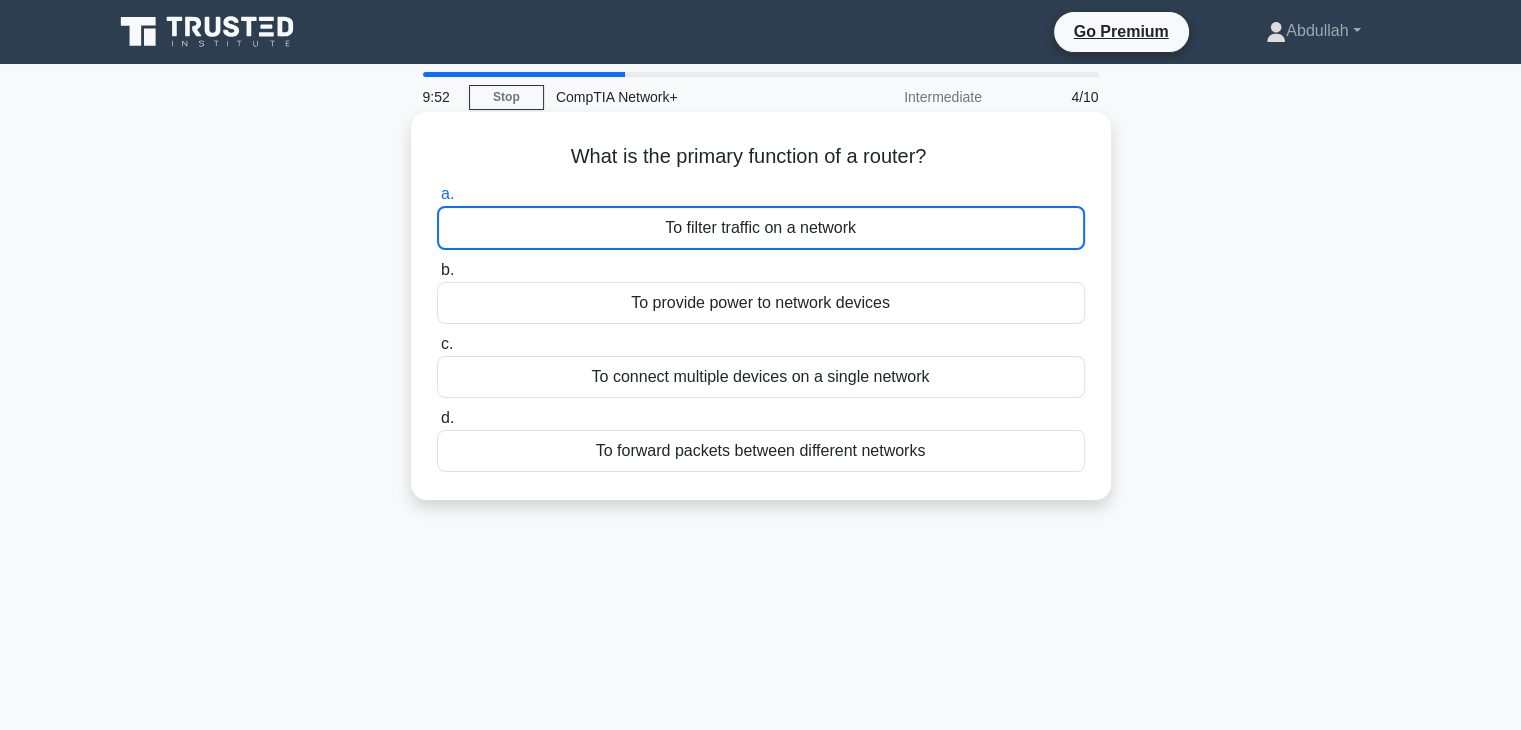 click on "a.
To filter traffic on a network
b.
To provide power to network devices
c. d." at bounding box center (761, 327) 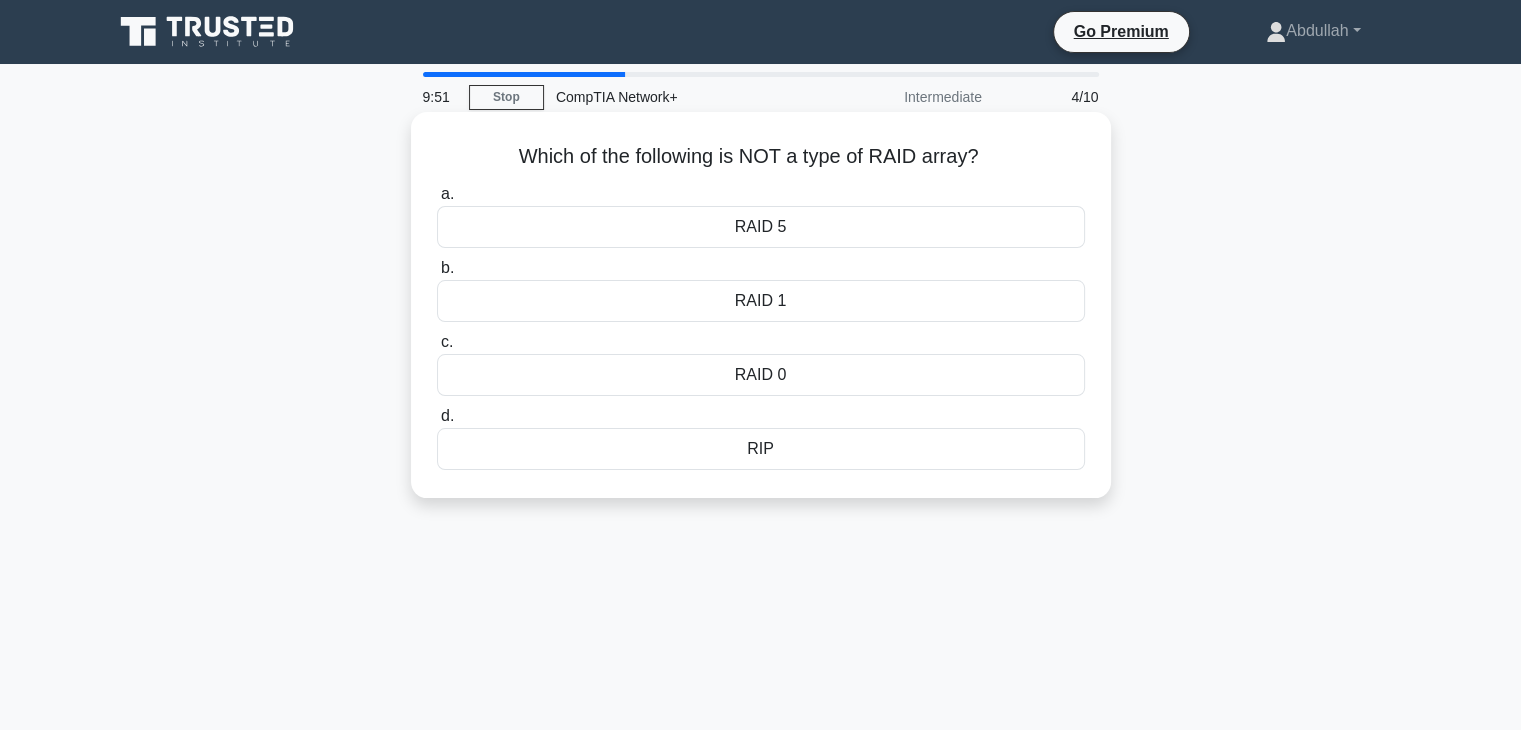 drag, startPoint x: 764, startPoint y: 263, endPoint x: 703, endPoint y: 293, distance: 67.977936 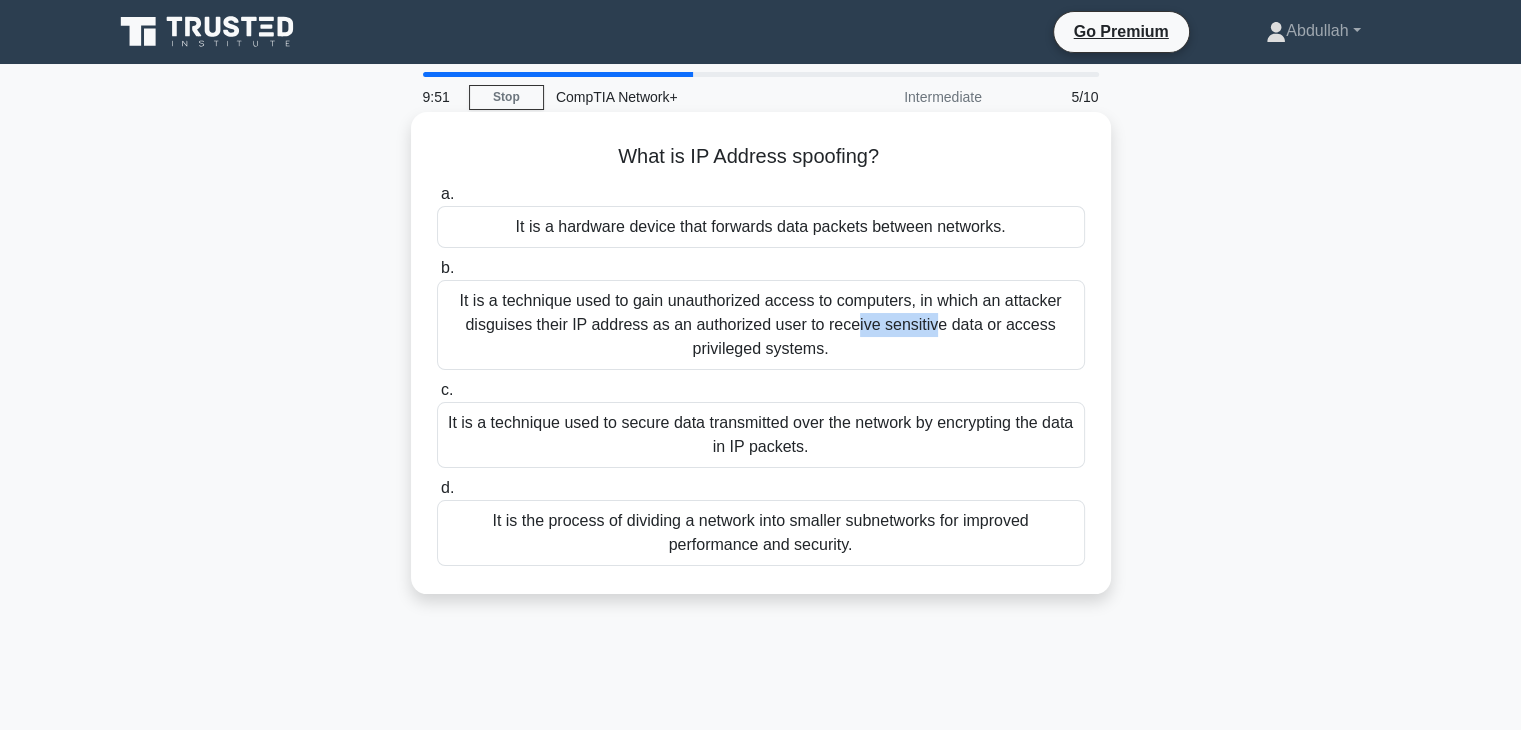 drag, startPoint x: 698, startPoint y: 295, endPoint x: 731, endPoint y: 265, distance: 44.598206 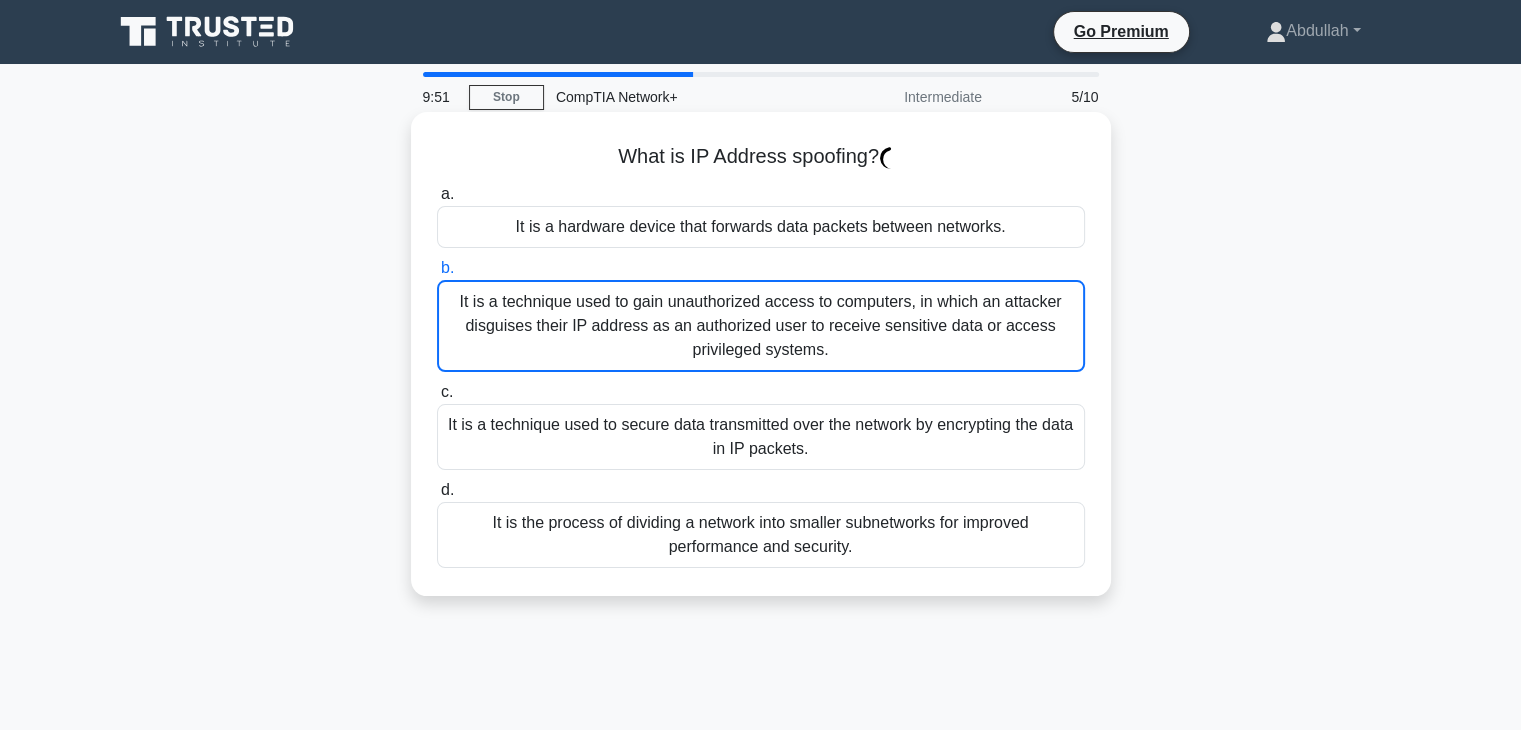 click on "a.
It is a hardware device that forwards data packets between networks.
b.
c.
d." at bounding box center (761, 375) 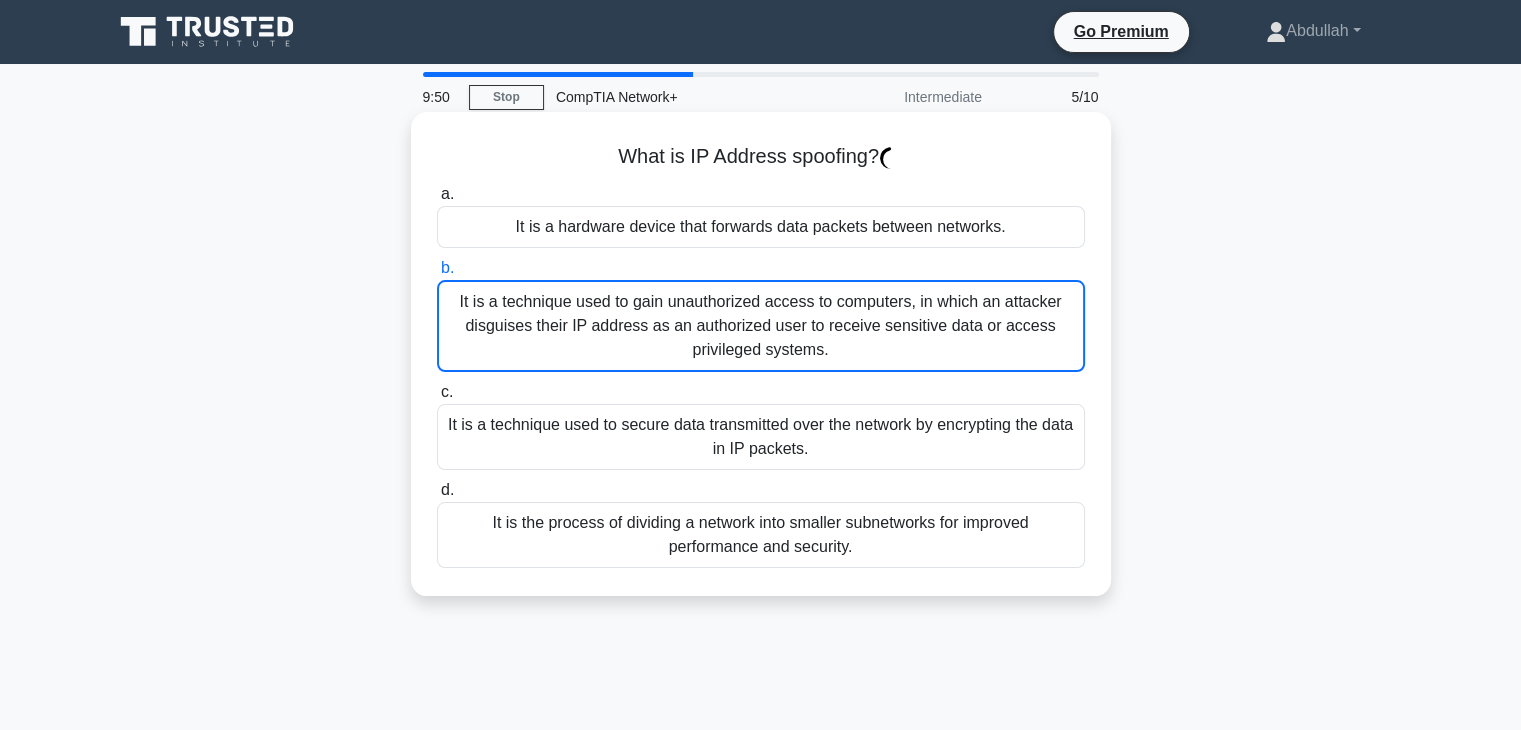 click on "It is a hardware device that forwards data packets between networks." at bounding box center [761, 227] 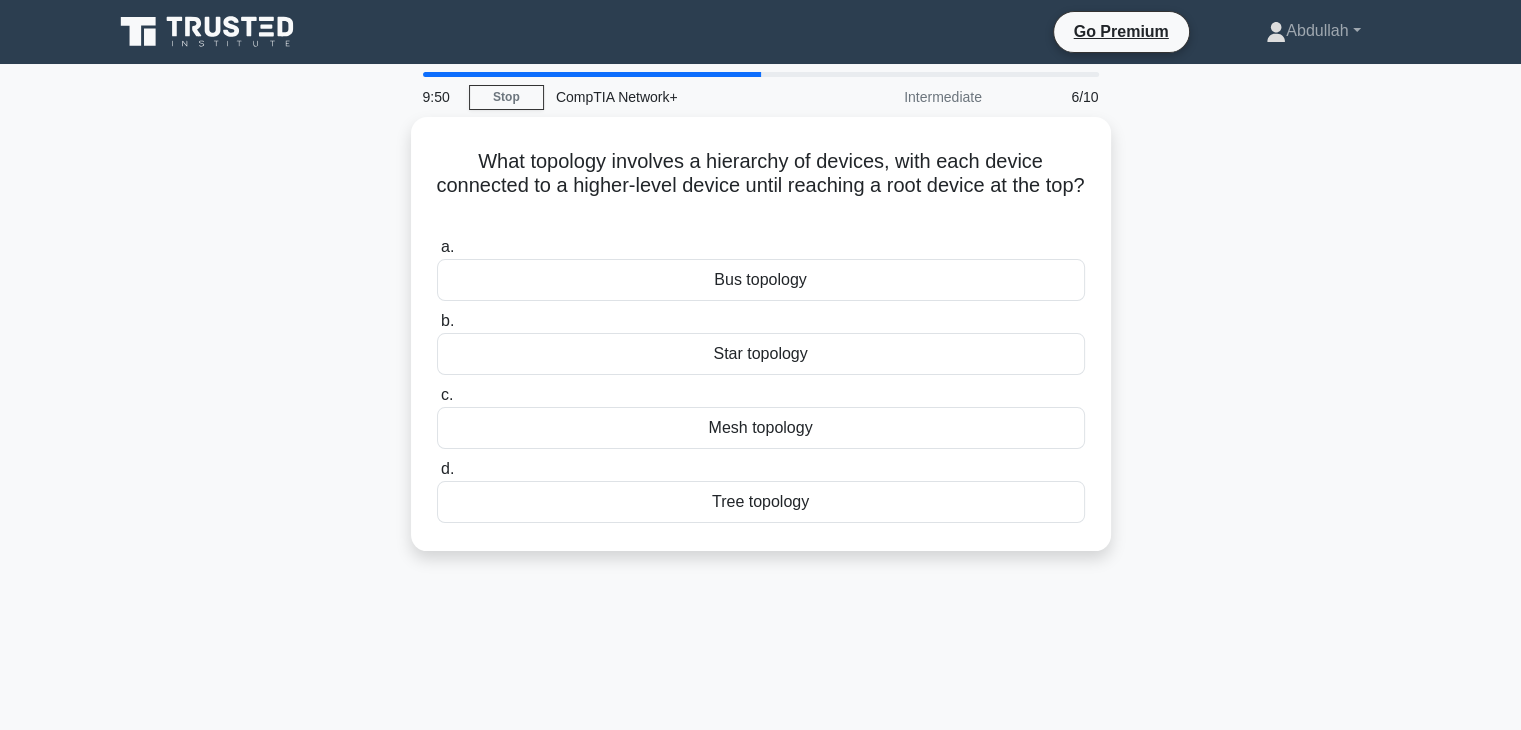 click on "a.
Bus topology" at bounding box center [761, 268] 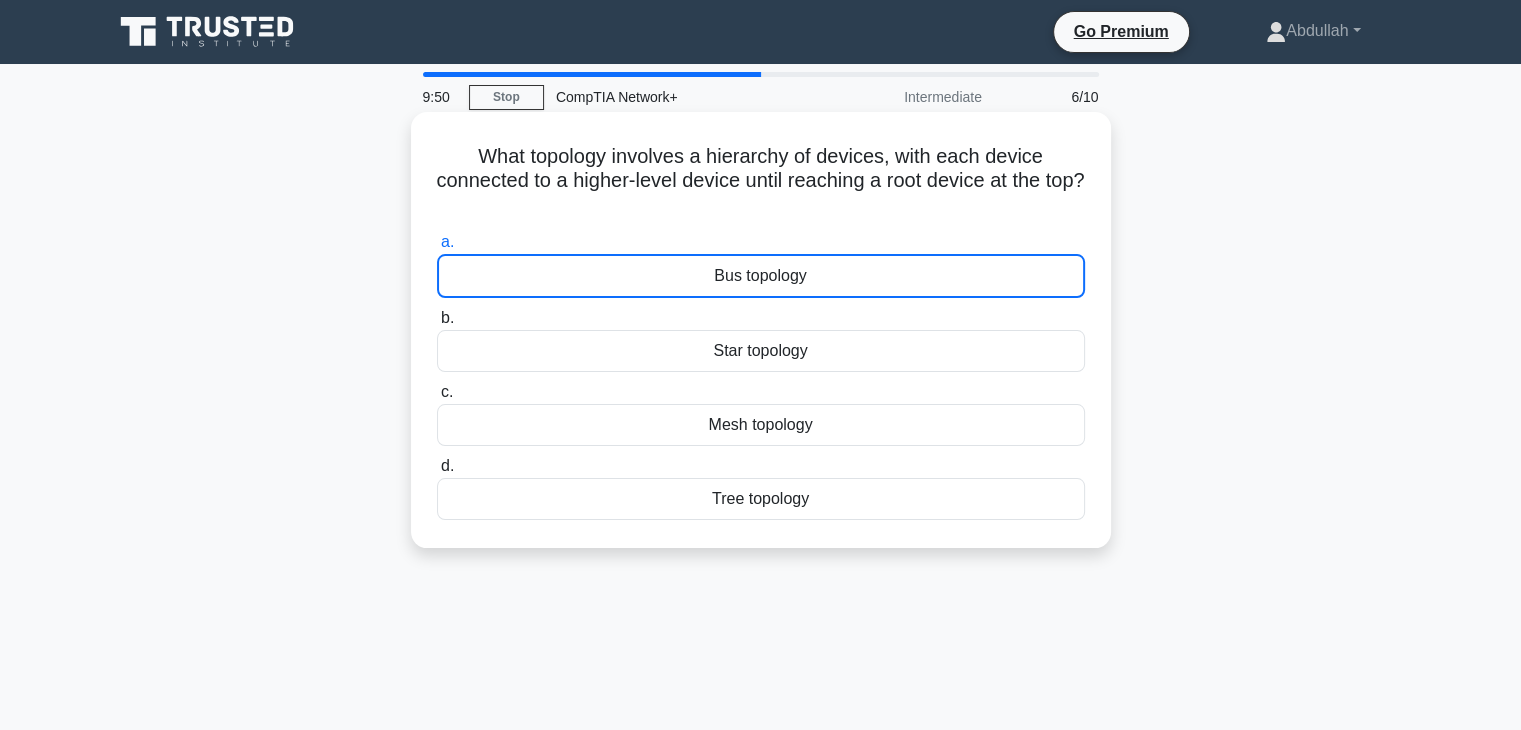 drag, startPoint x: 764, startPoint y: 237, endPoint x: 747, endPoint y: 245, distance: 18.788294 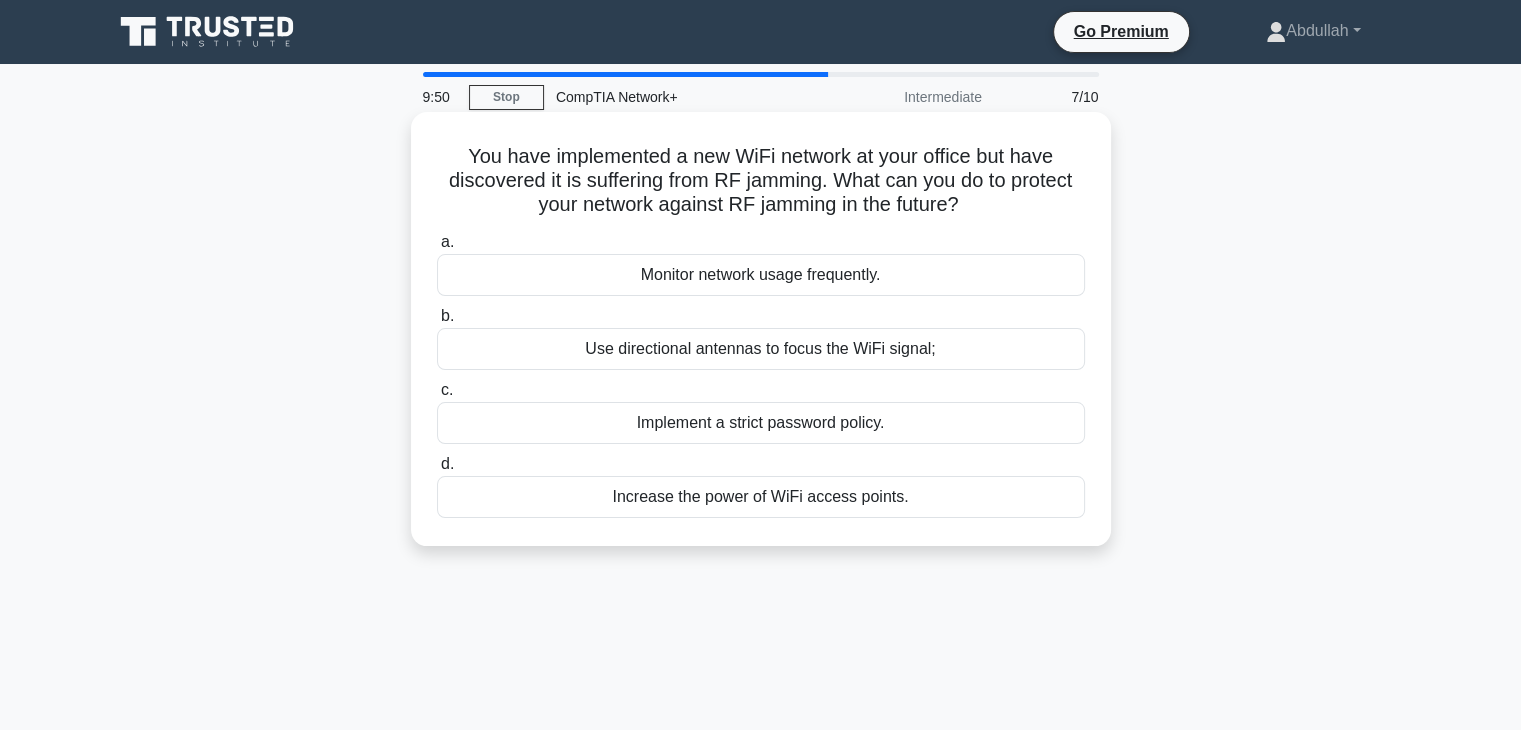 drag, startPoint x: 694, startPoint y: 284, endPoint x: 667, endPoint y: 333, distance: 55.946404 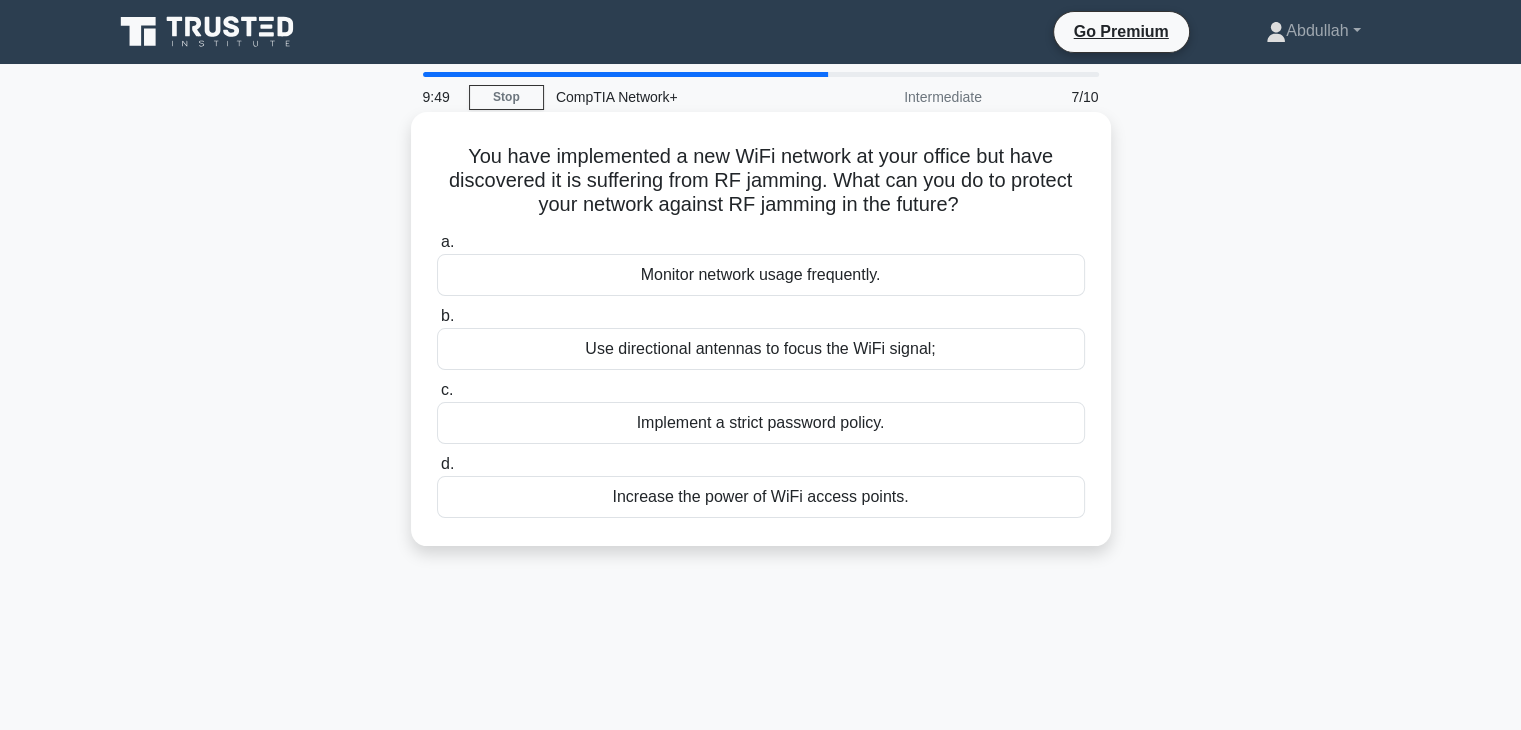 click on "Use directional antennas to focus the WiFi signal;" at bounding box center [761, 349] 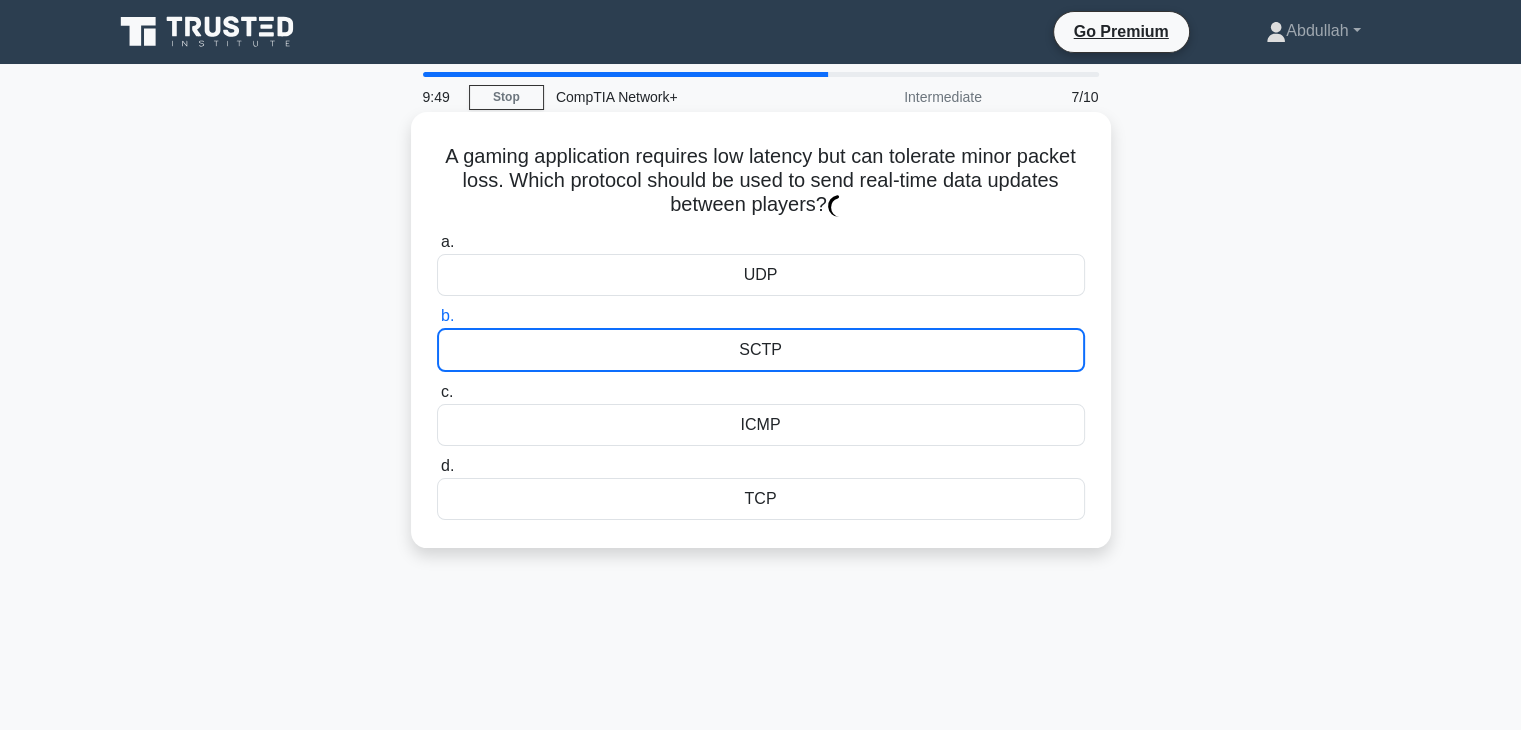 click on "SCTP" at bounding box center [761, 350] 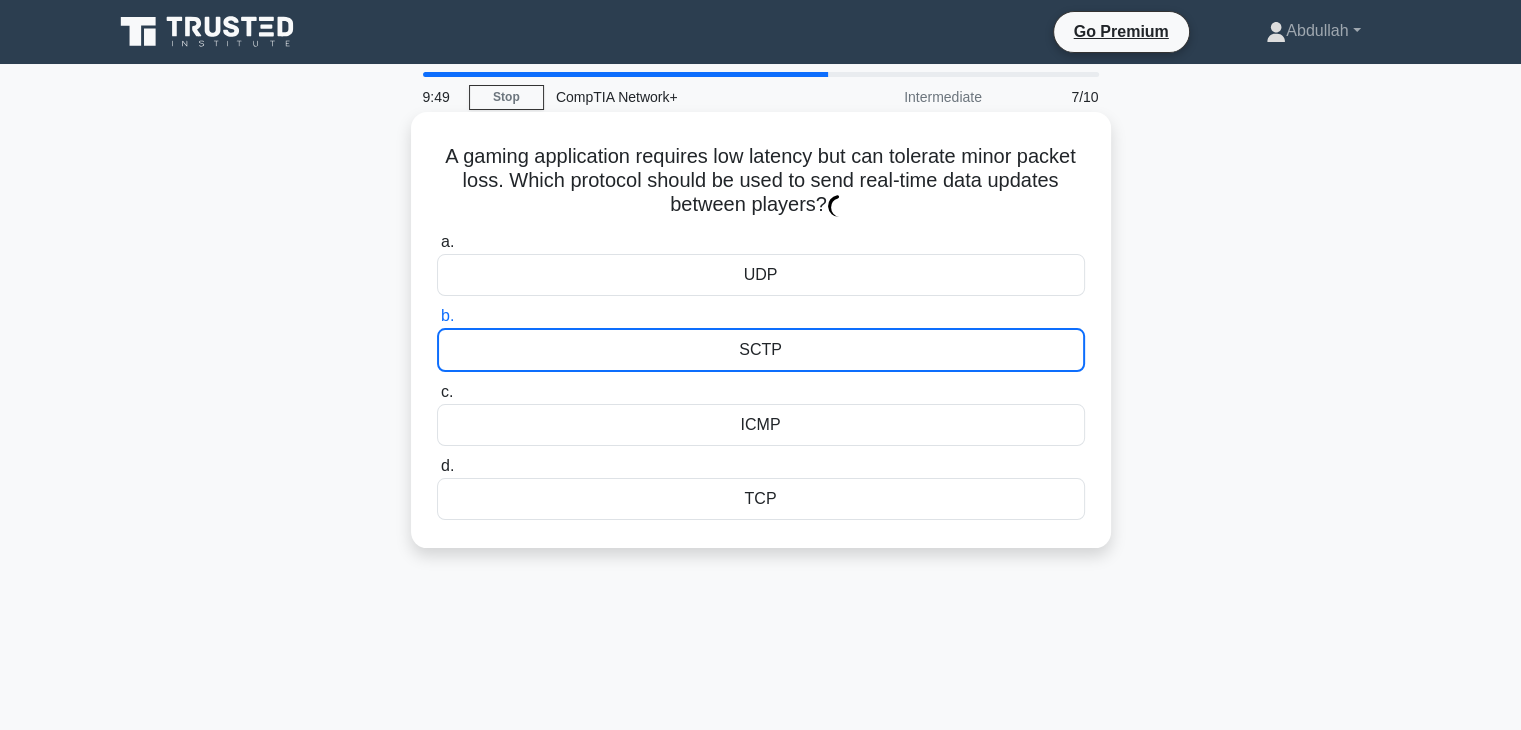 click on "b.
SCTP" at bounding box center [437, 316] 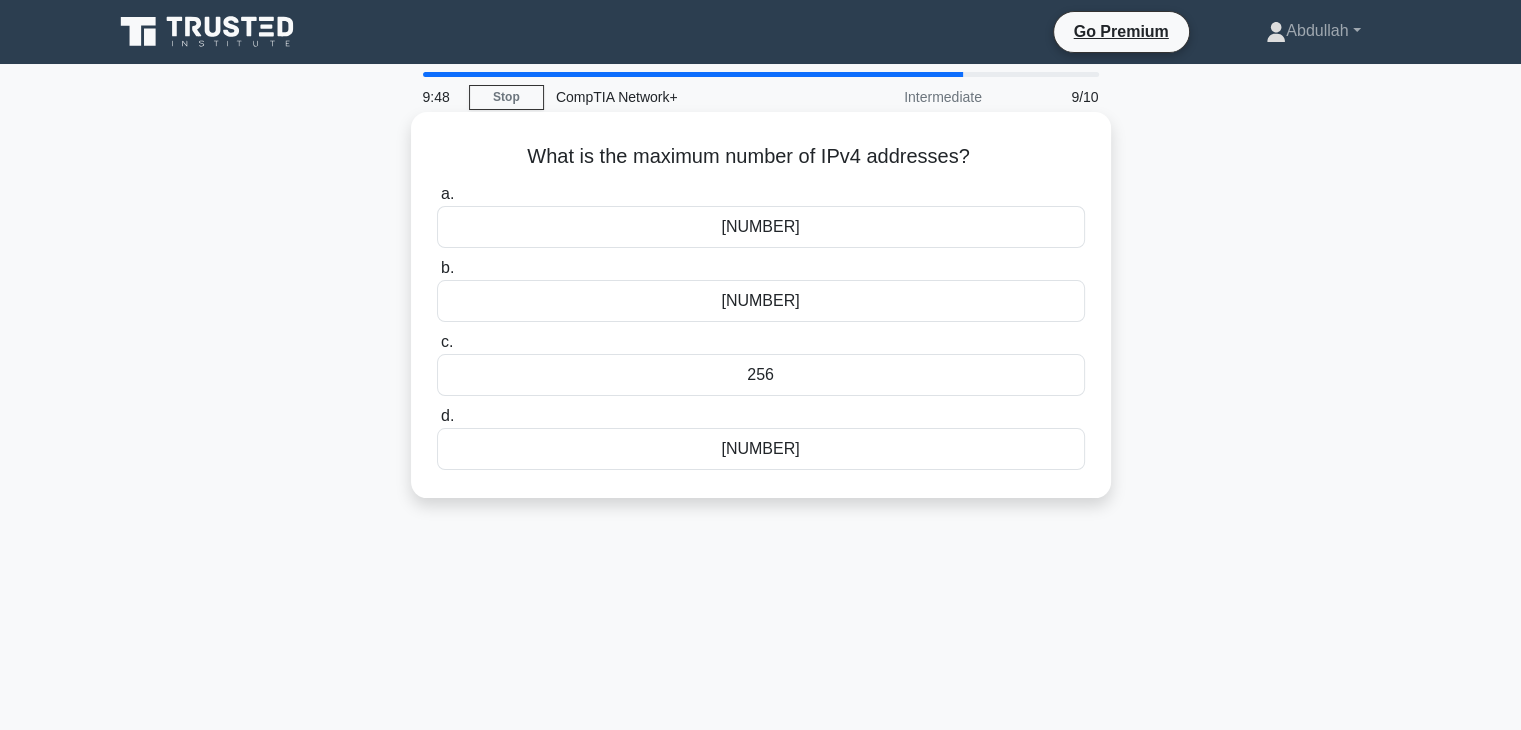 click on "4,294,967,296" at bounding box center [761, 301] 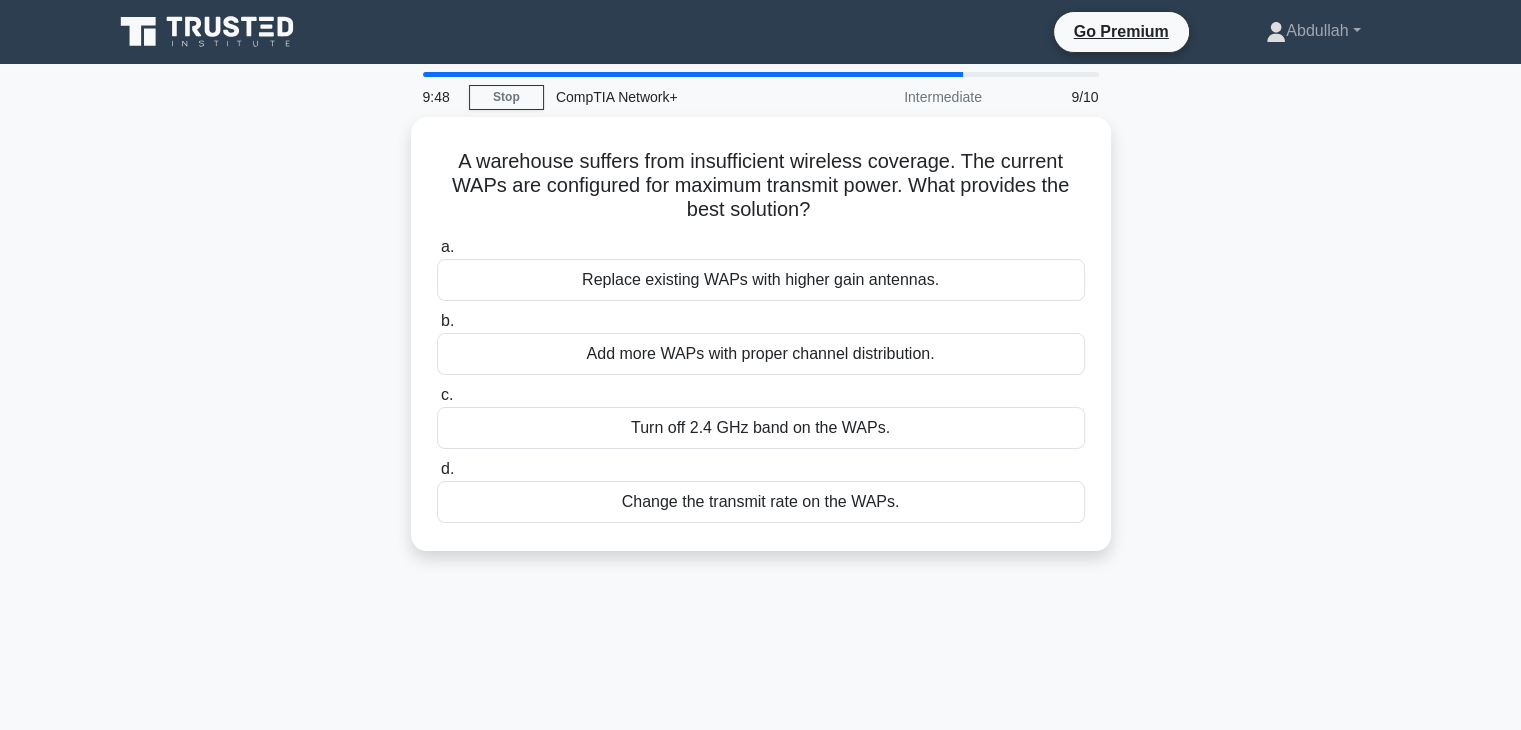 click on "Replace existing WAPs with higher gain antennas." at bounding box center (761, 280) 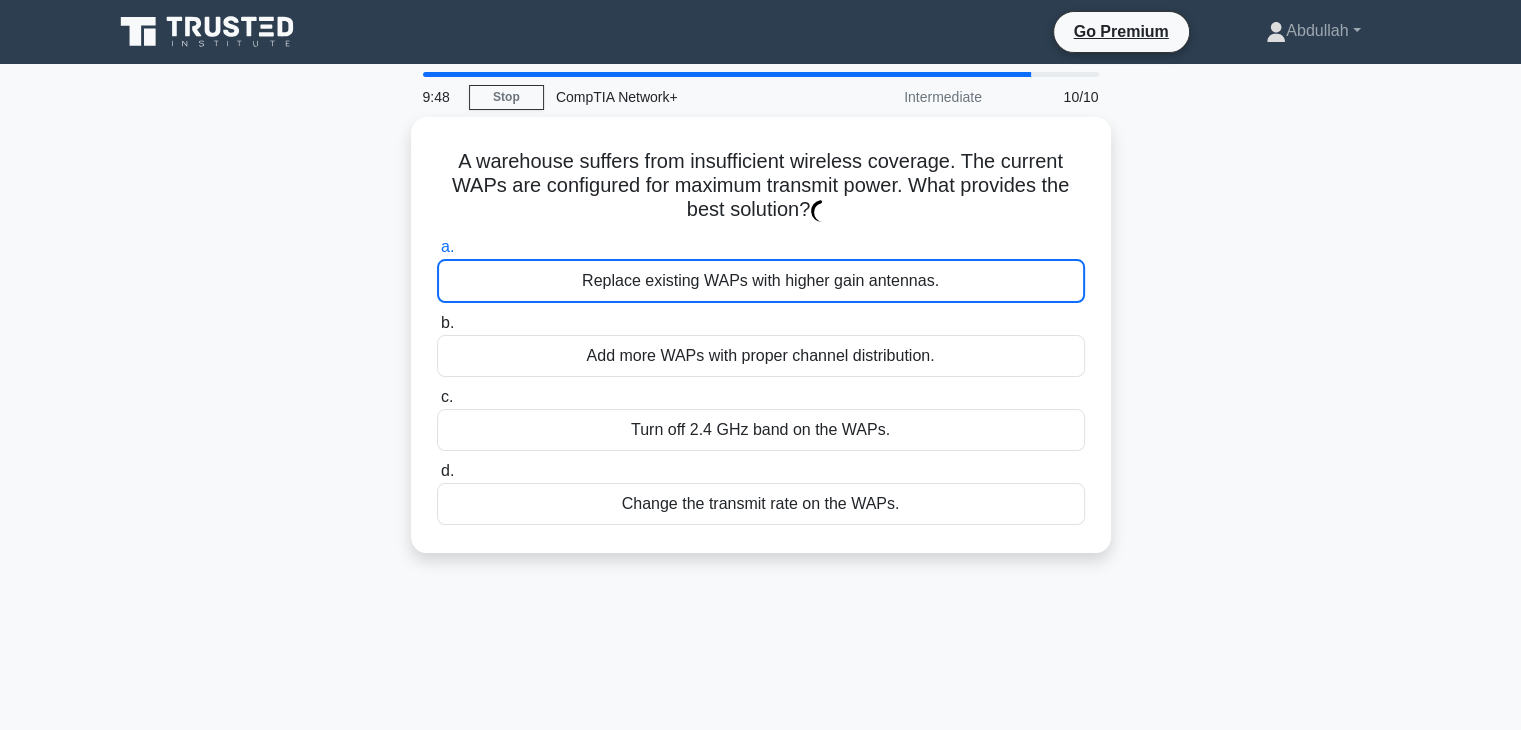 click on "Replace existing WAPs with higher gain antennas." at bounding box center (761, 281) 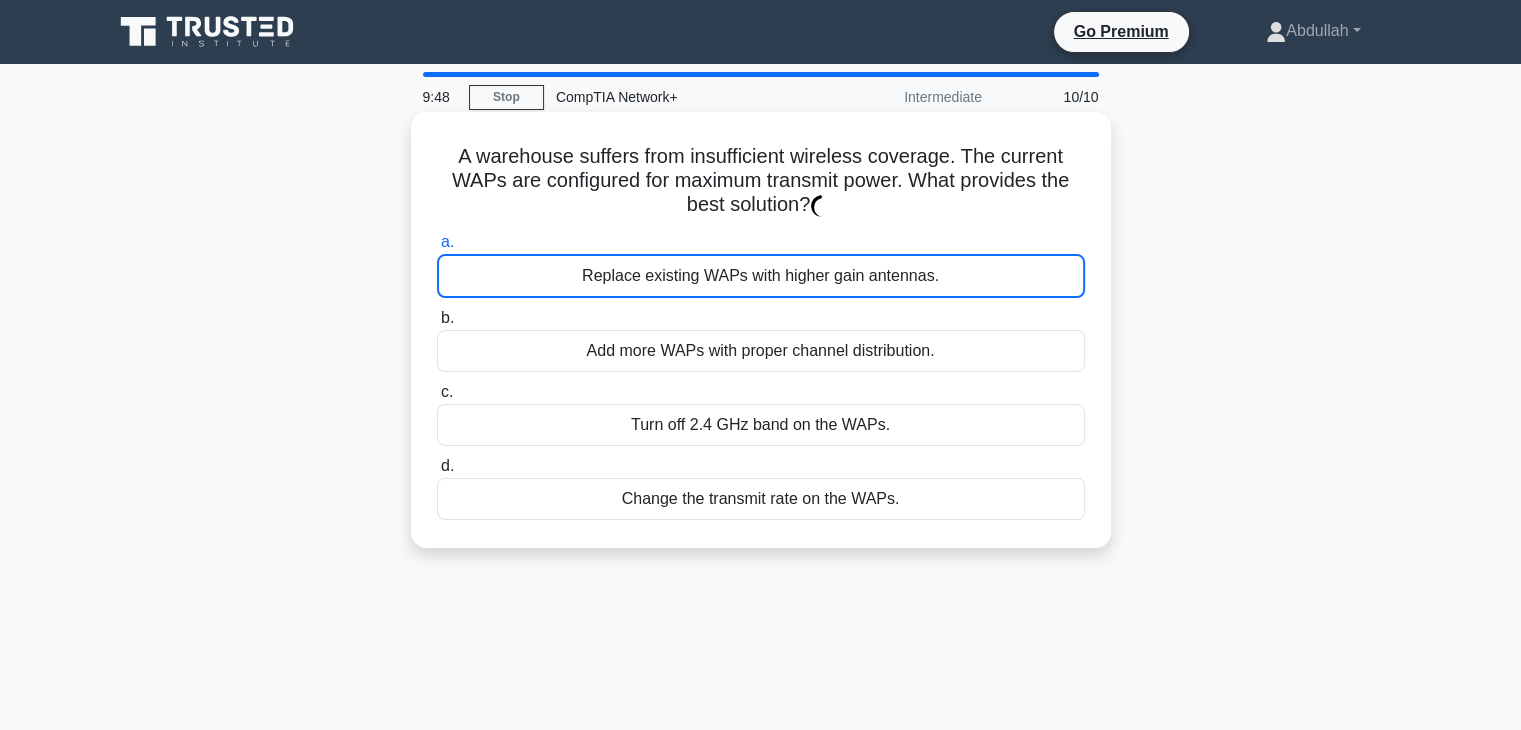 click on "a.
Replace existing WAPs with higher gain antennas.
b.
Add more WAPs with proper channel distribution." at bounding box center (761, 375) 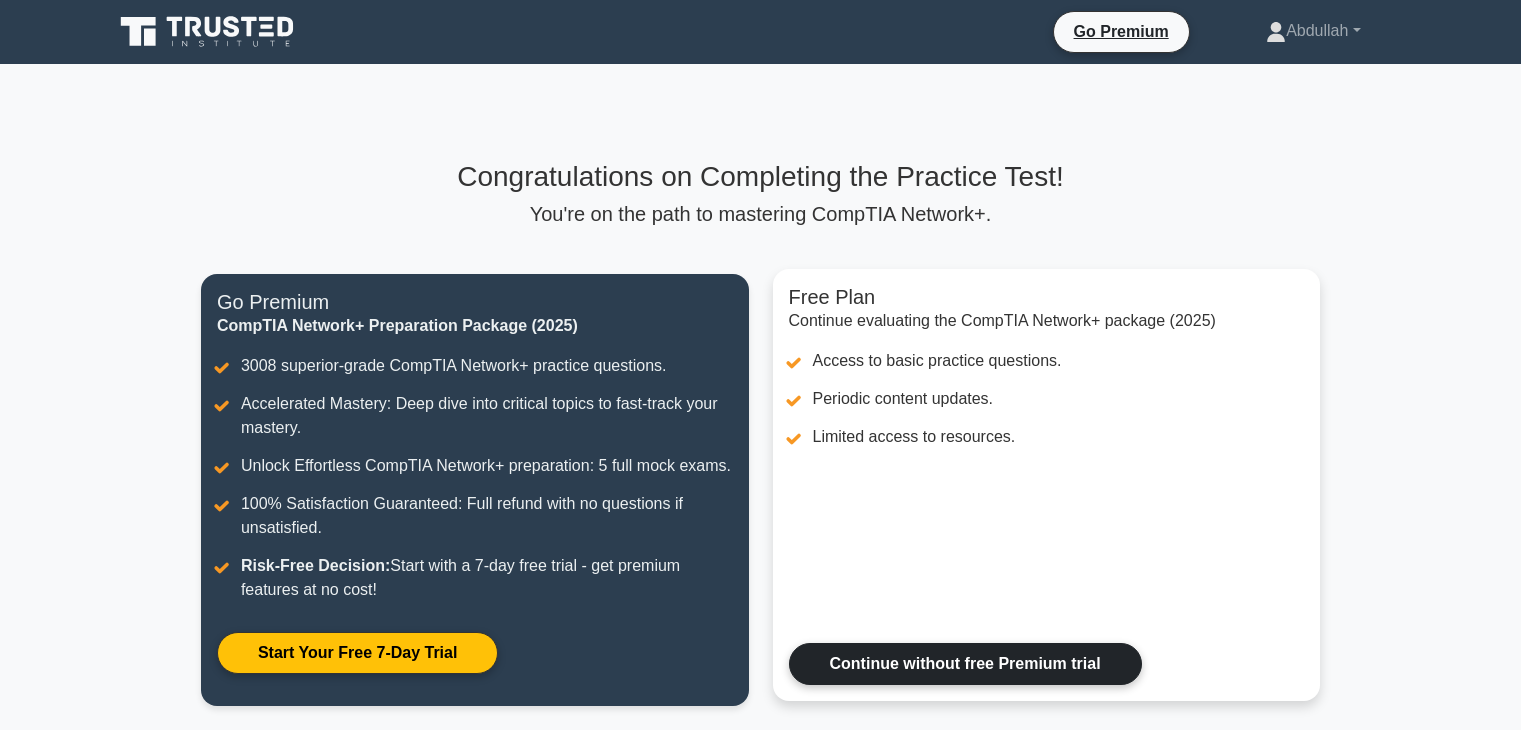 scroll, scrollTop: 0, scrollLeft: 0, axis: both 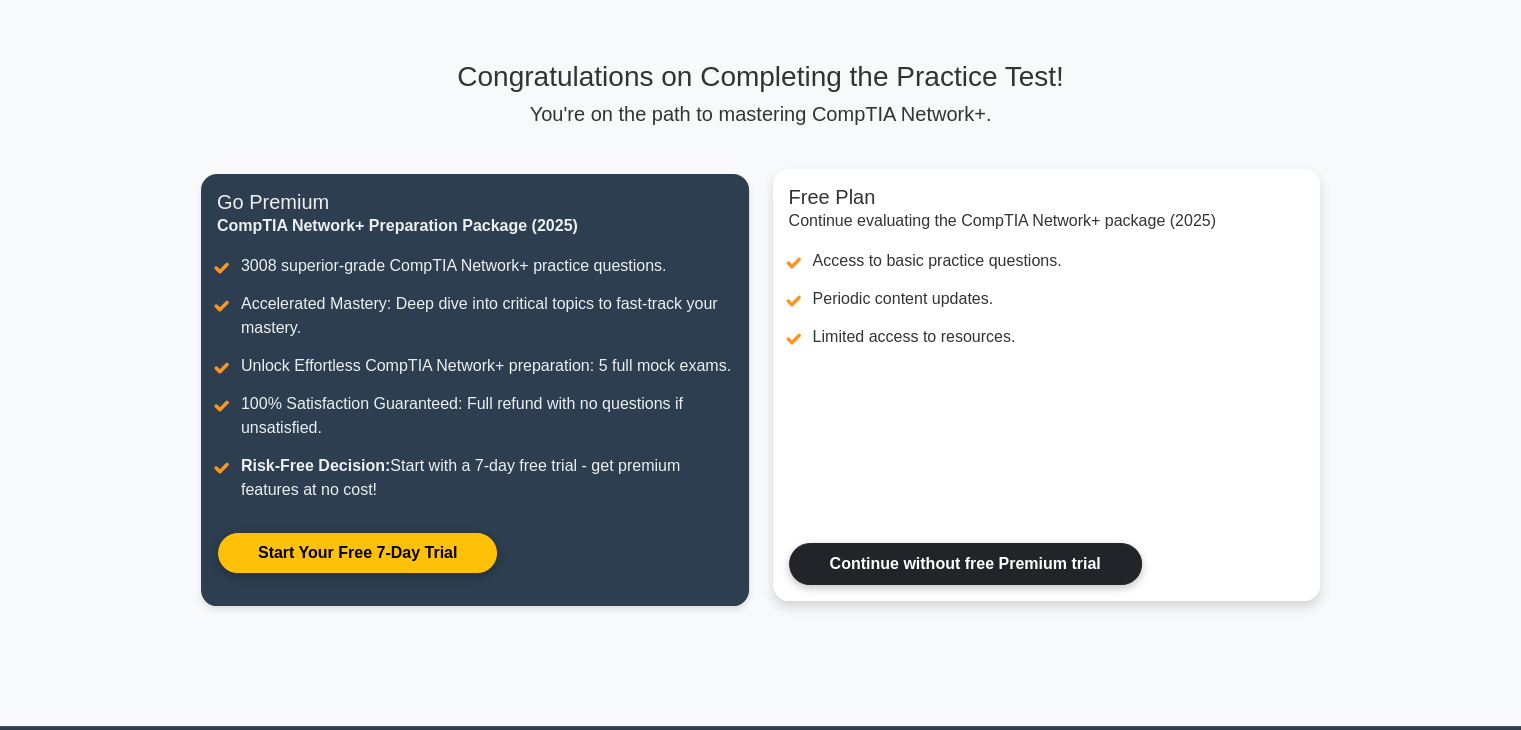 click on "Continue without free Premium trial" at bounding box center (965, 564) 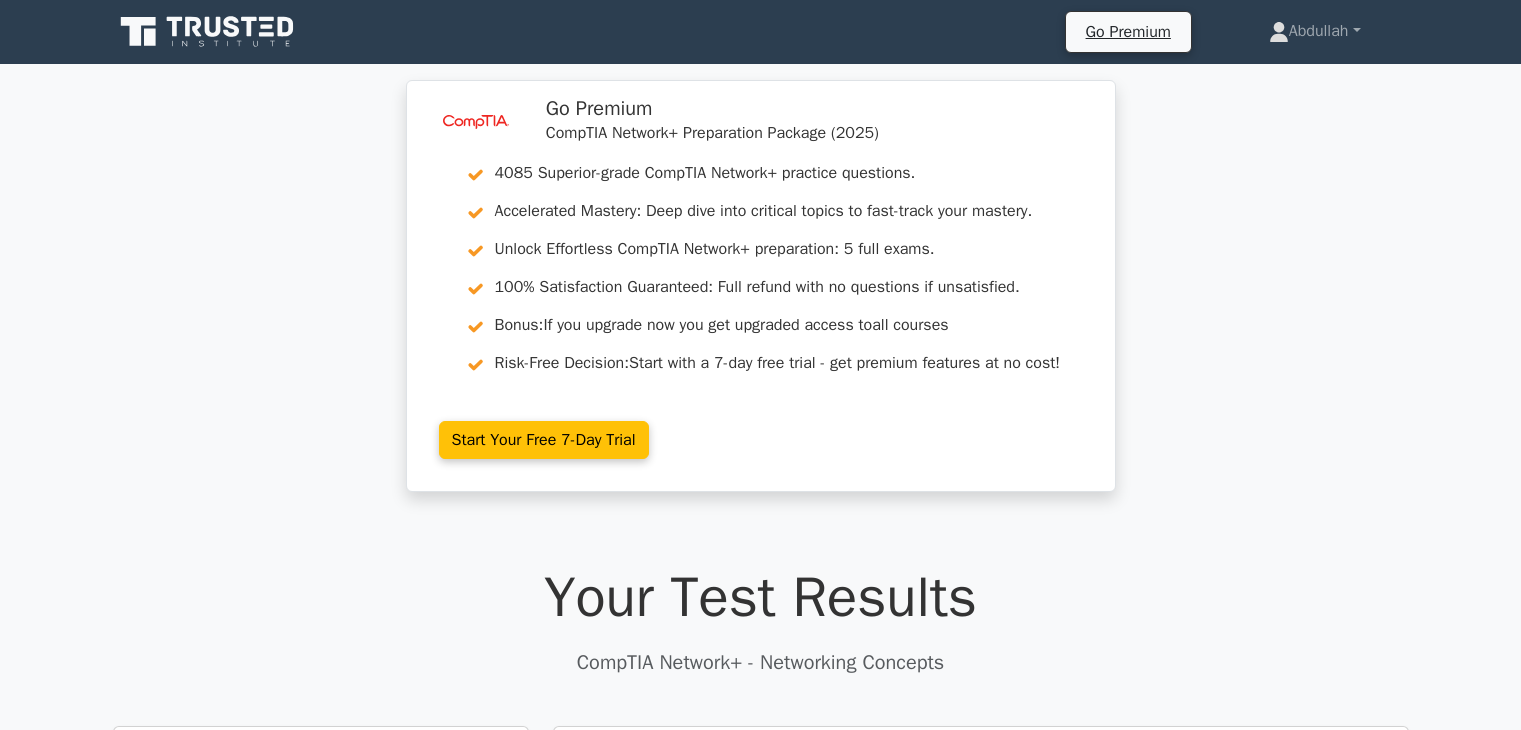 scroll, scrollTop: 0, scrollLeft: 0, axis: both 